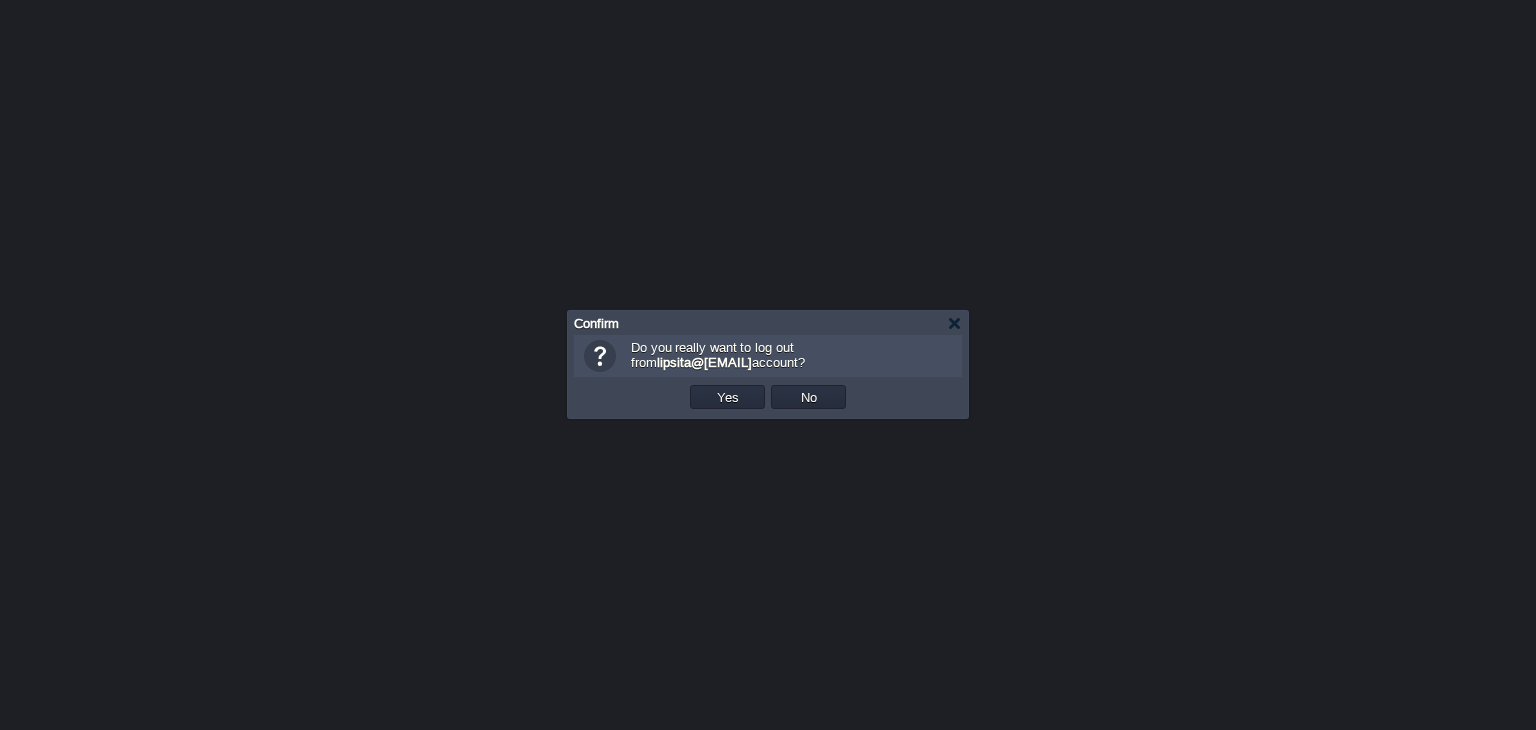 scroll, scrollTop: 0, scrollLeft: 0, axis: both 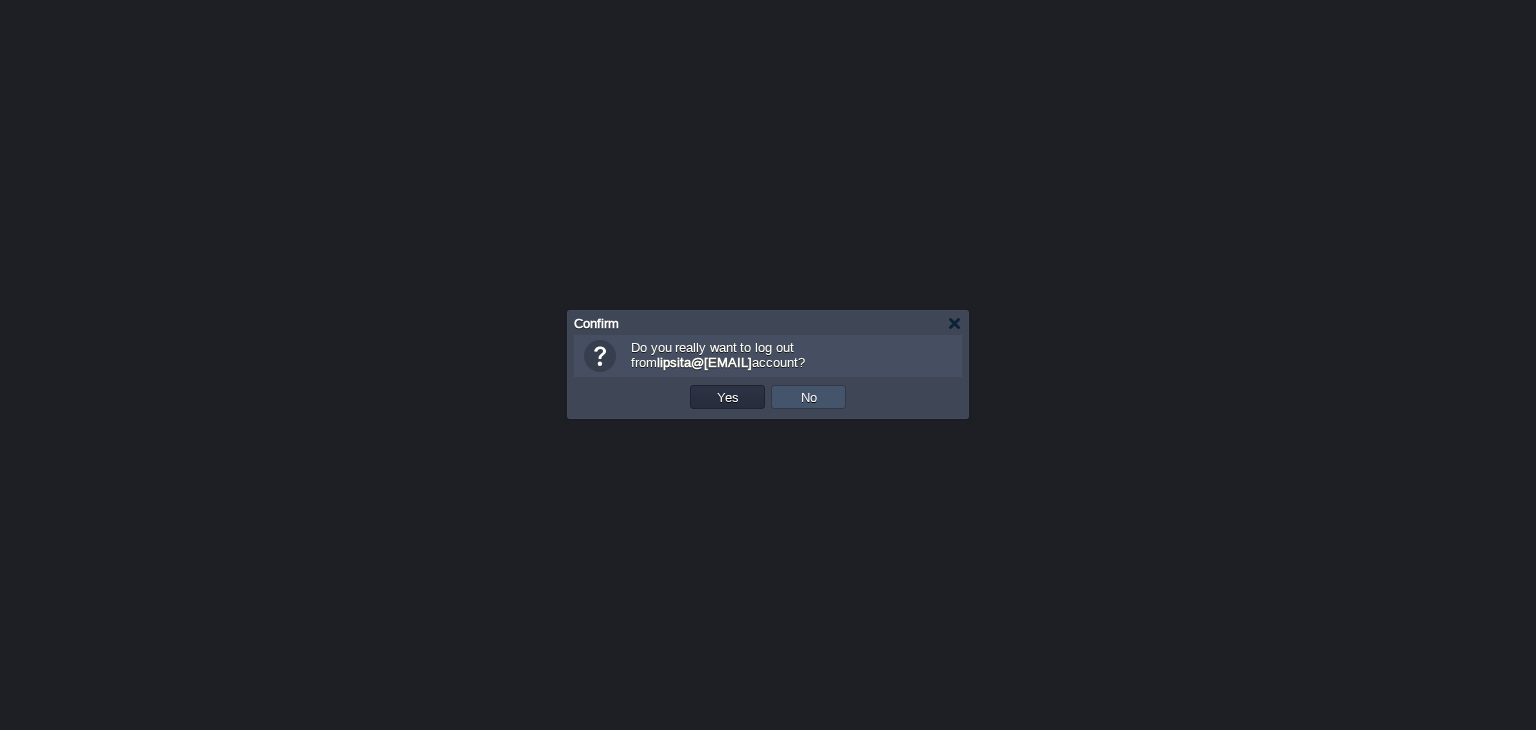 click on "No" at bounding box center (809, 397) 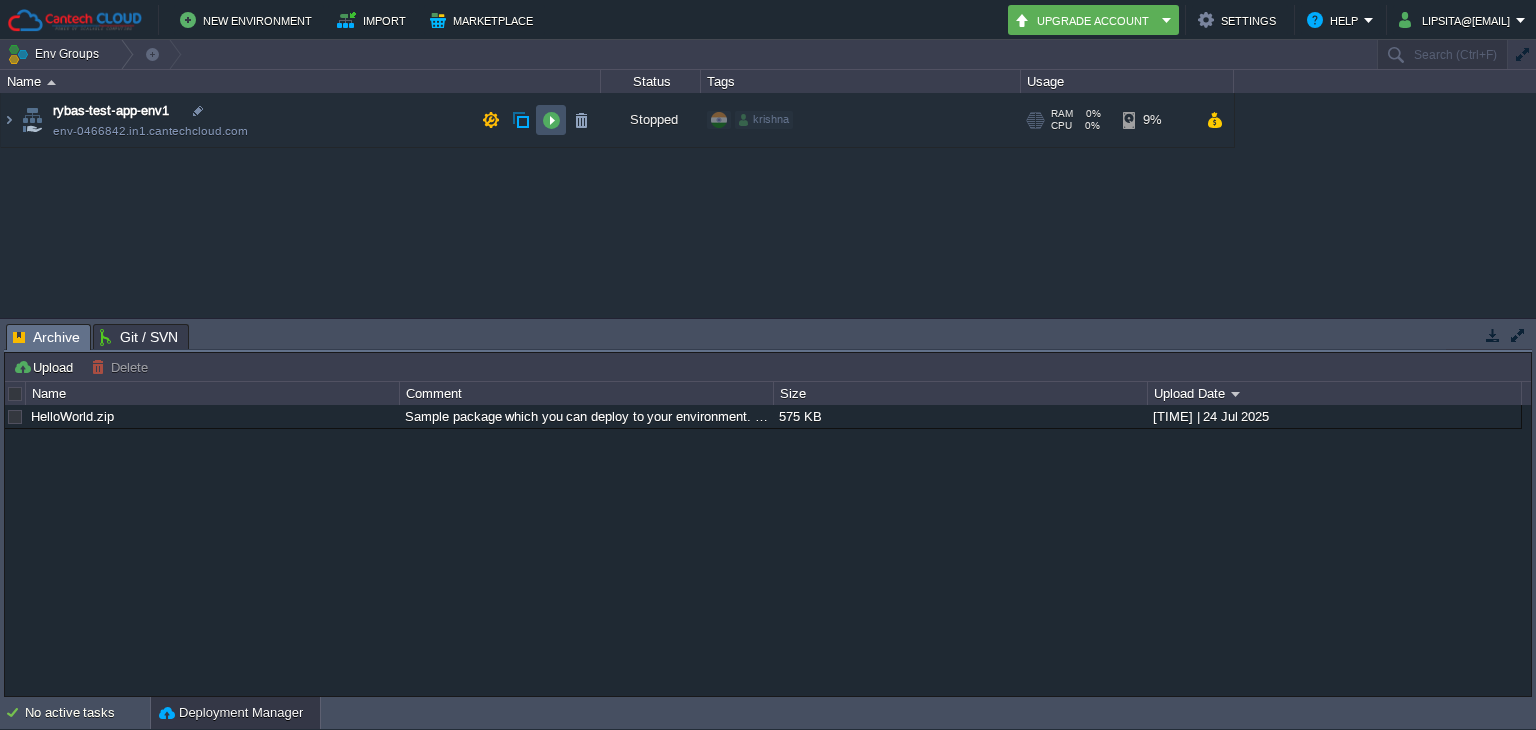 click at bounding box center (551, 120) 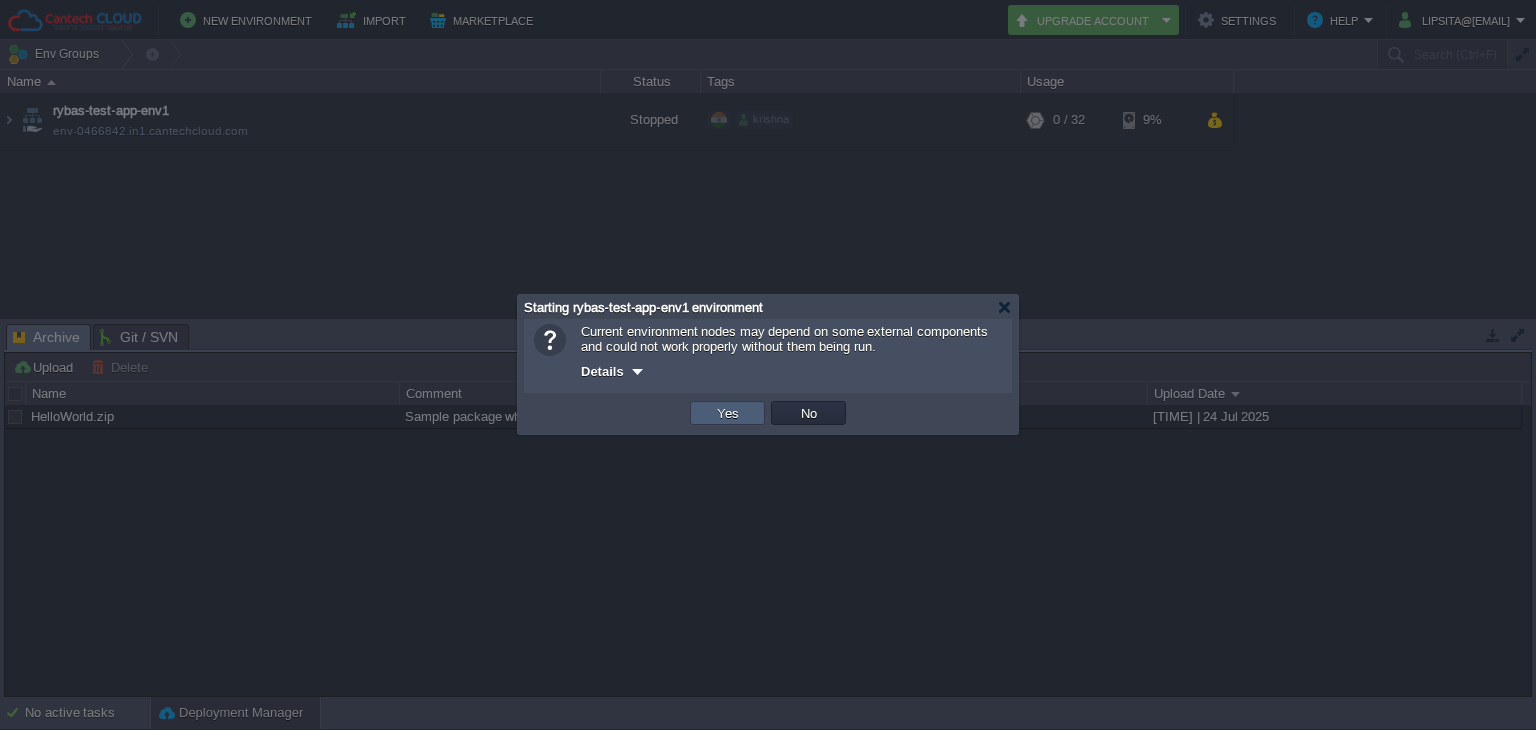 click on "Yes" at bounding box center [727, 413] 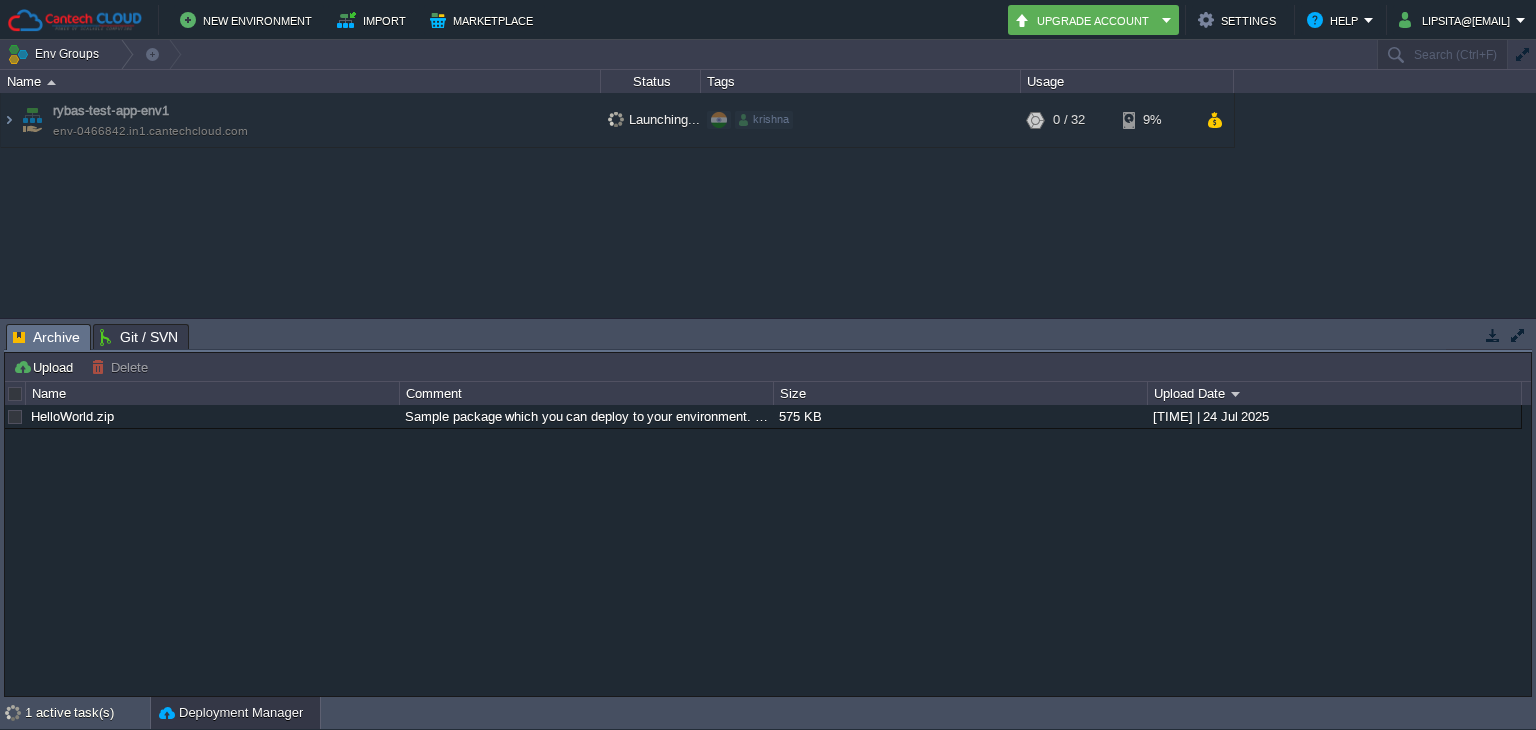 click at bounding box center [1518, 335] 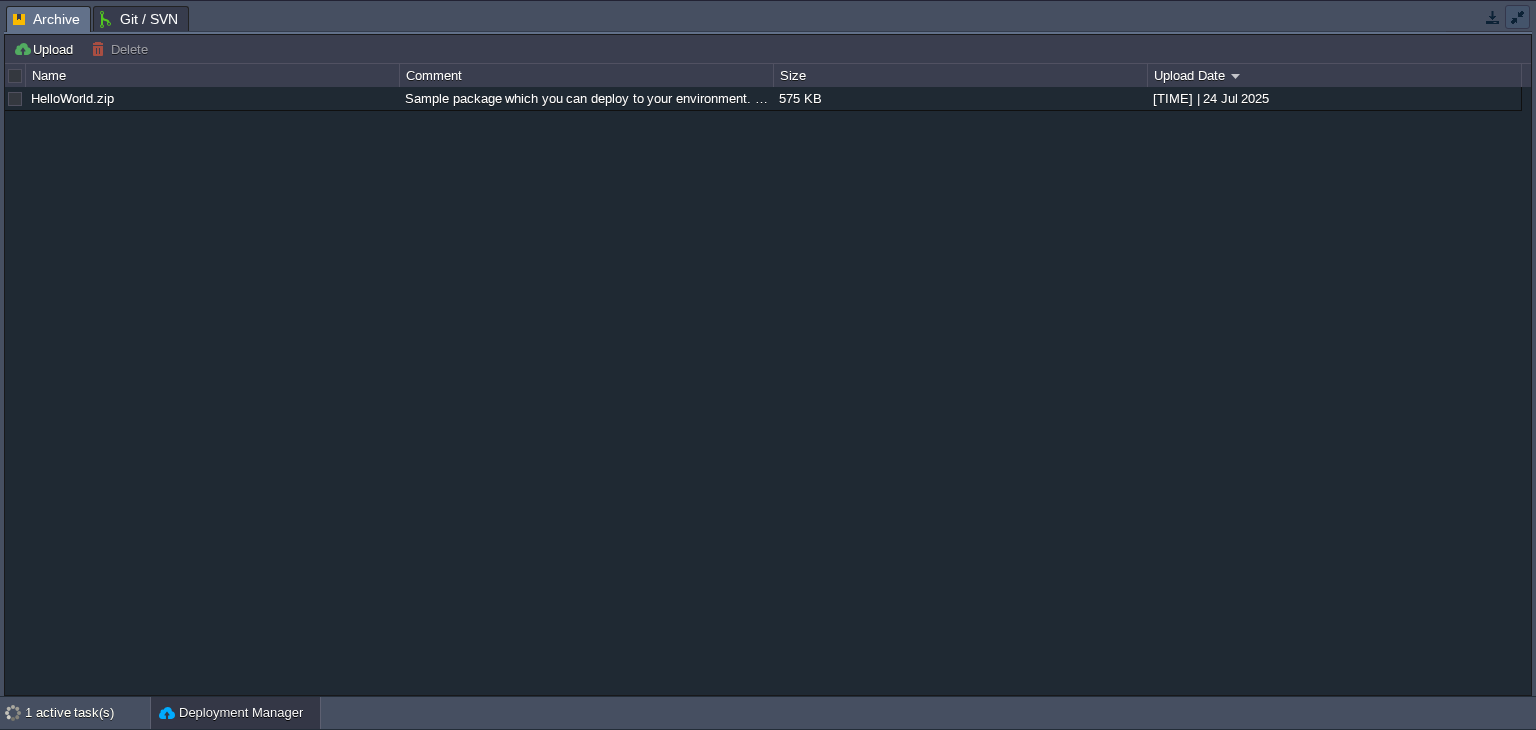 click at bounding box center (1517, 17) 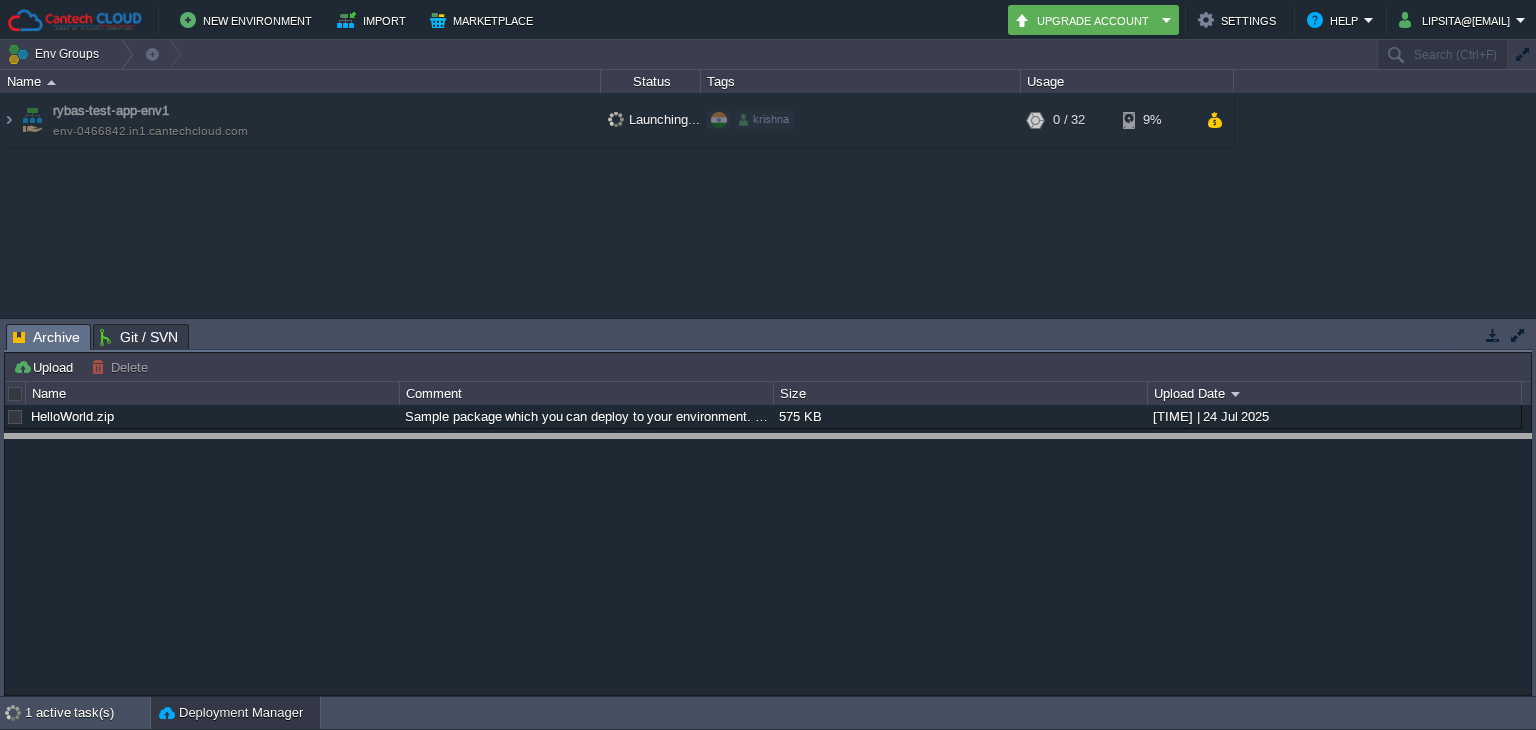 drag, startPoint x: 1002, startPoint y: 331, endPoint x: 1004, endPoint y: 445, distance: 114.01754 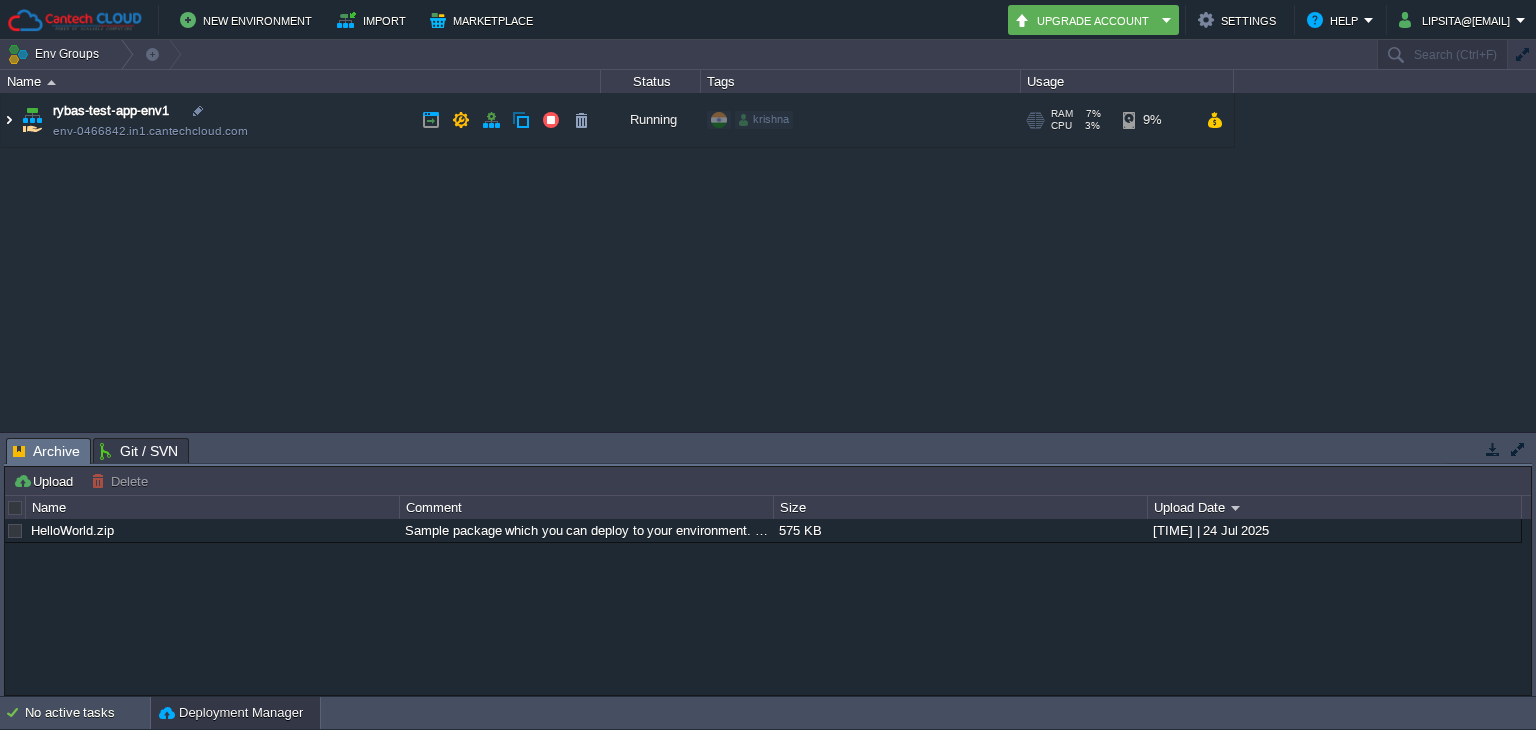 click at bounding box center (9, 120) 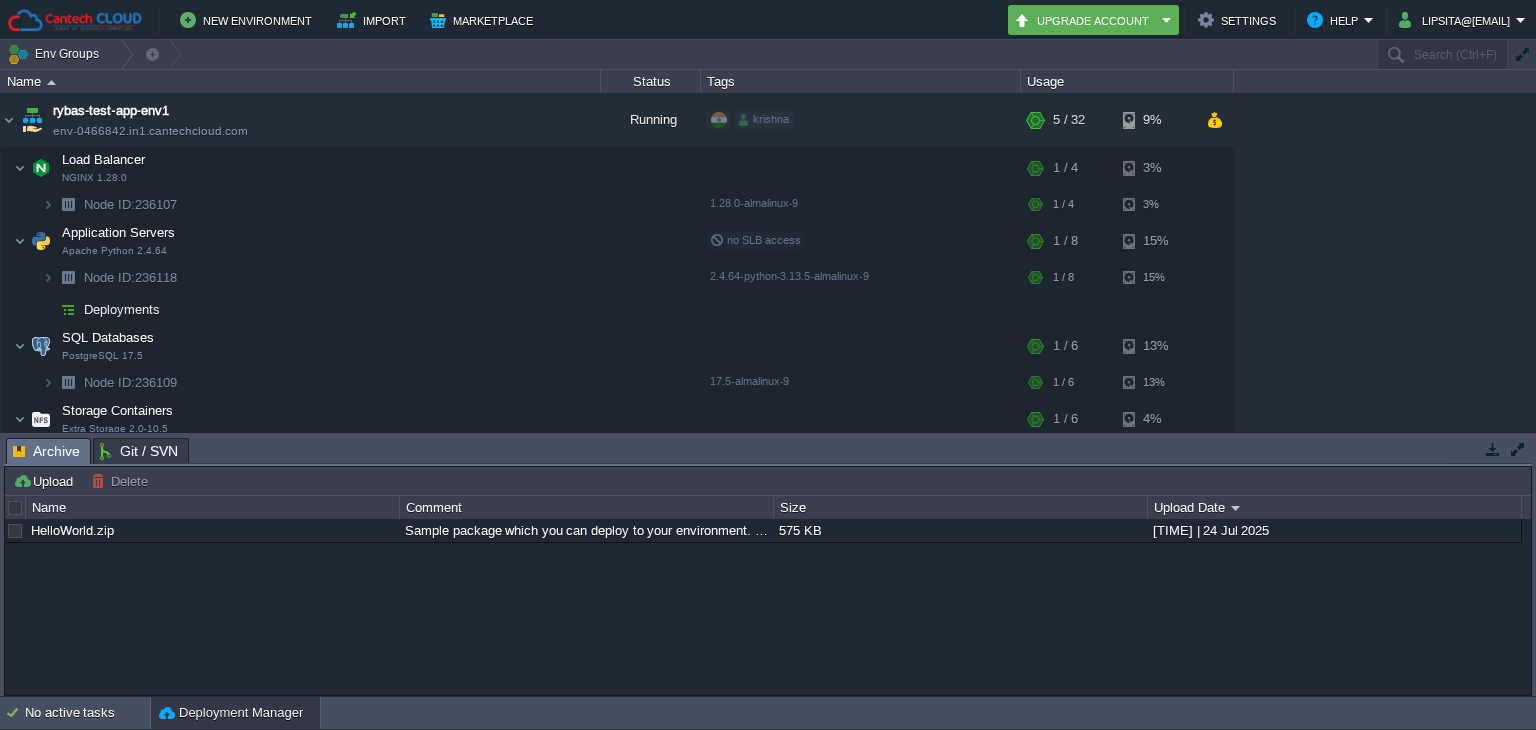 scroll, scrollTop: 110, scrollLeft: 0, axis: vertical 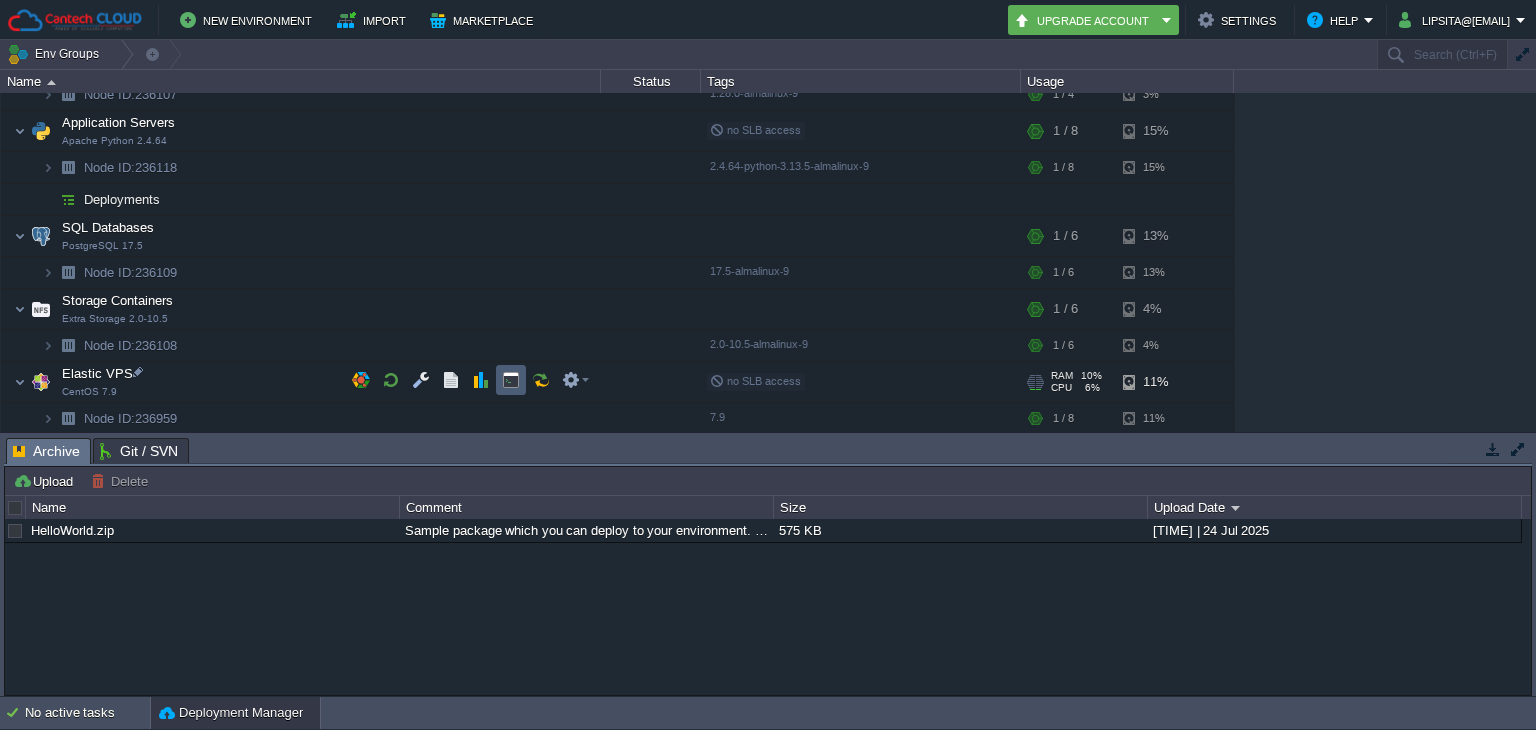 click at bounding box center [511, 380] 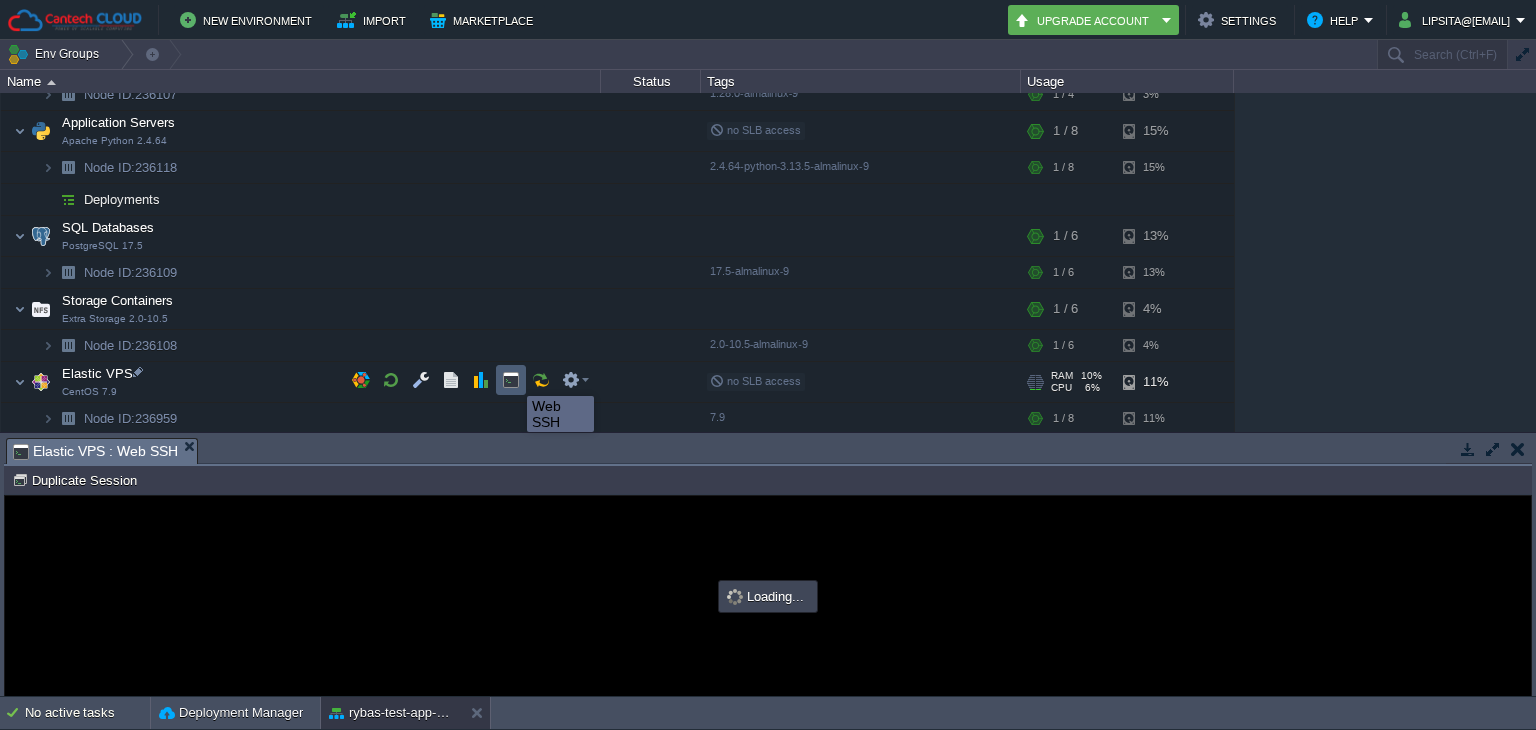 scroll, scrollTop: 0, scrollLeft: 0, axis: both 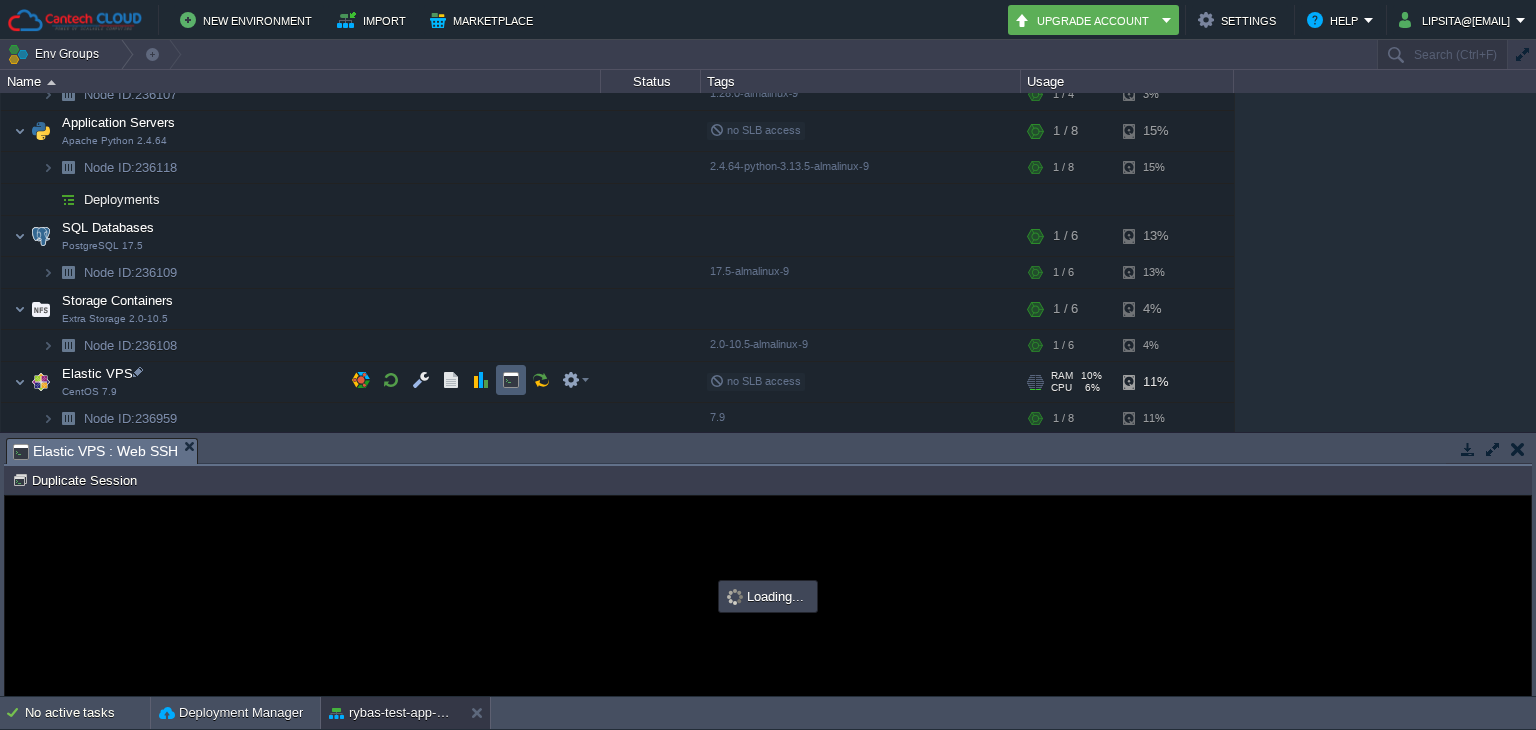 type on "#000000" 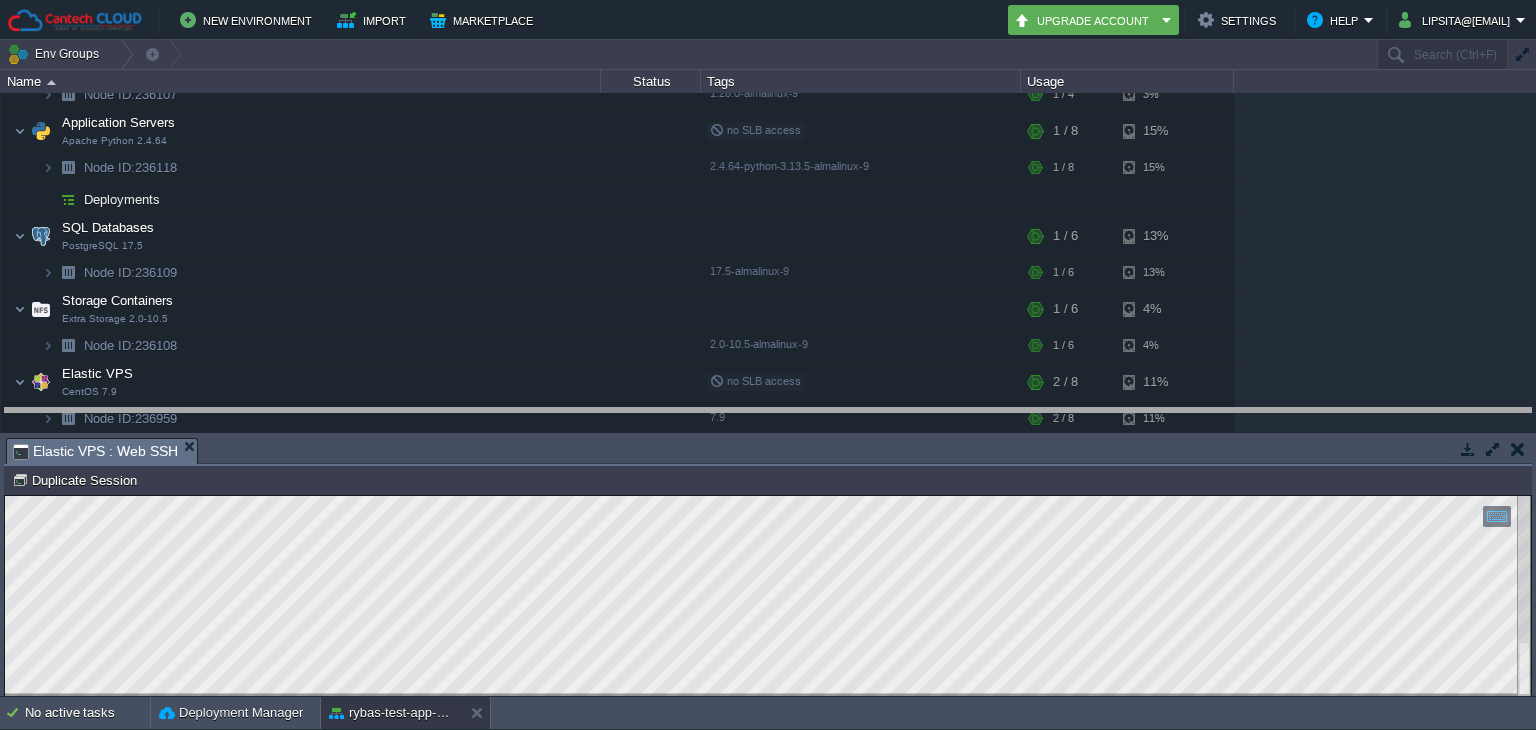 drag, startPoint x: 744, startPoint y: 453, endPoint x: 756, endPoint y: 421, distance: 34.176014 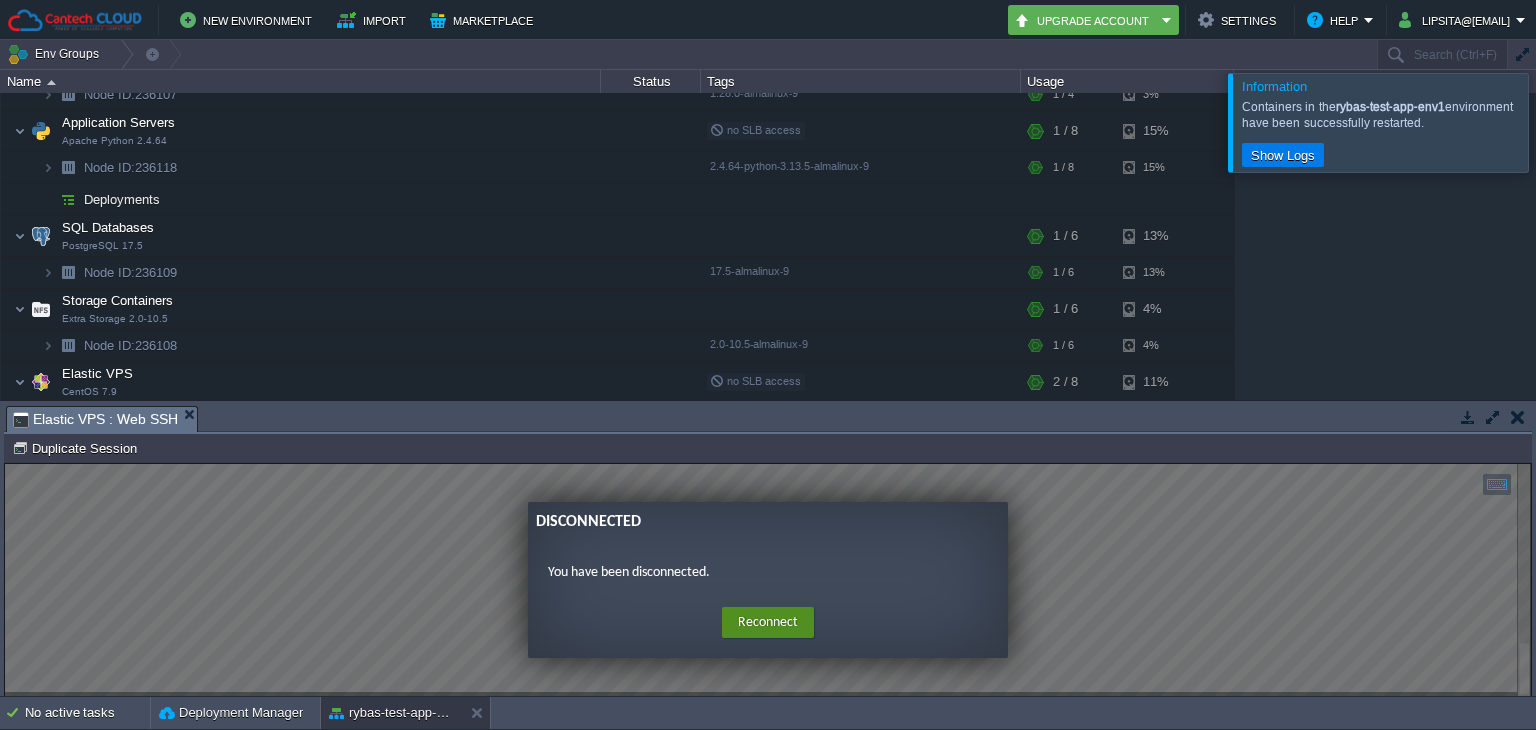 click on "Reconnect" at bounding box center (768, 623) 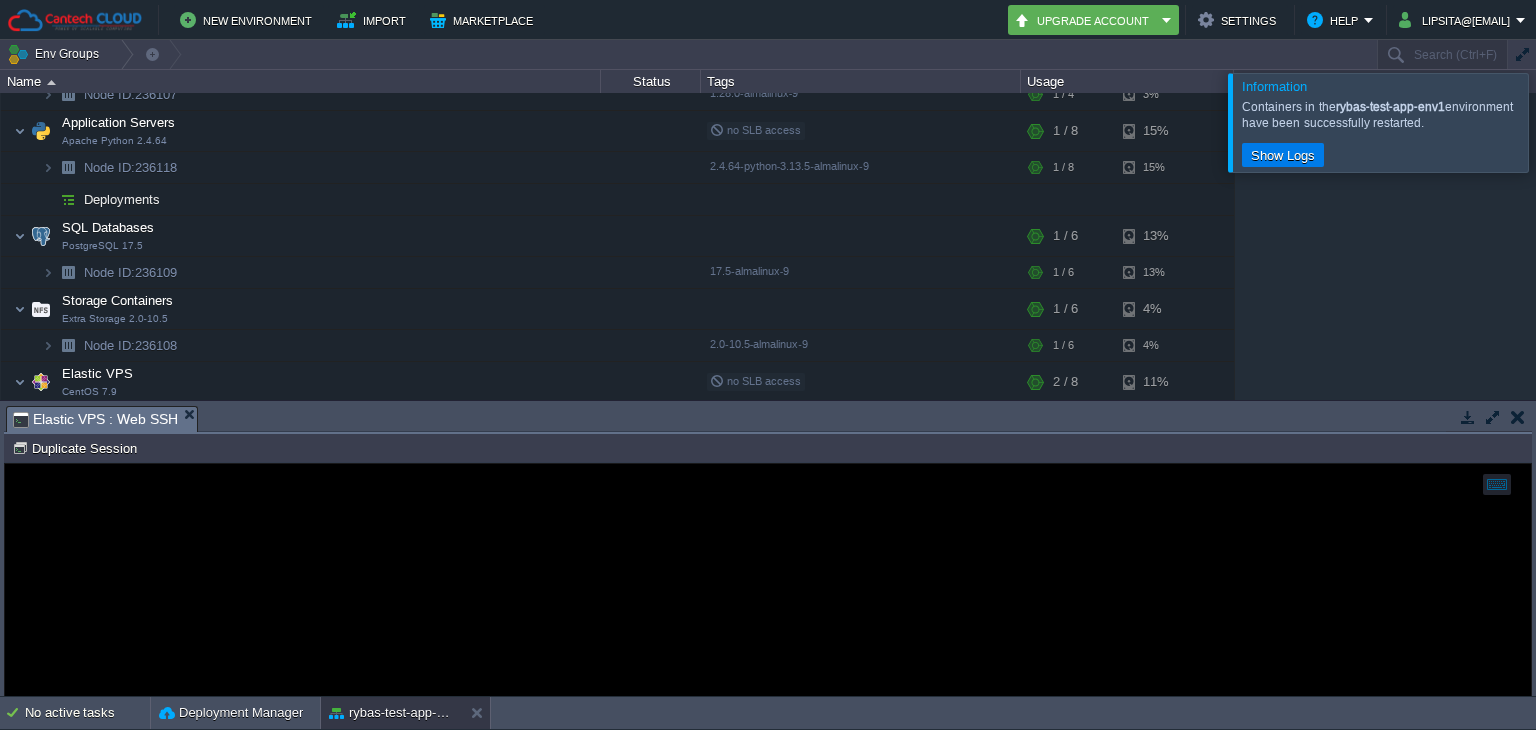 click at bounding box center [1517, 417] 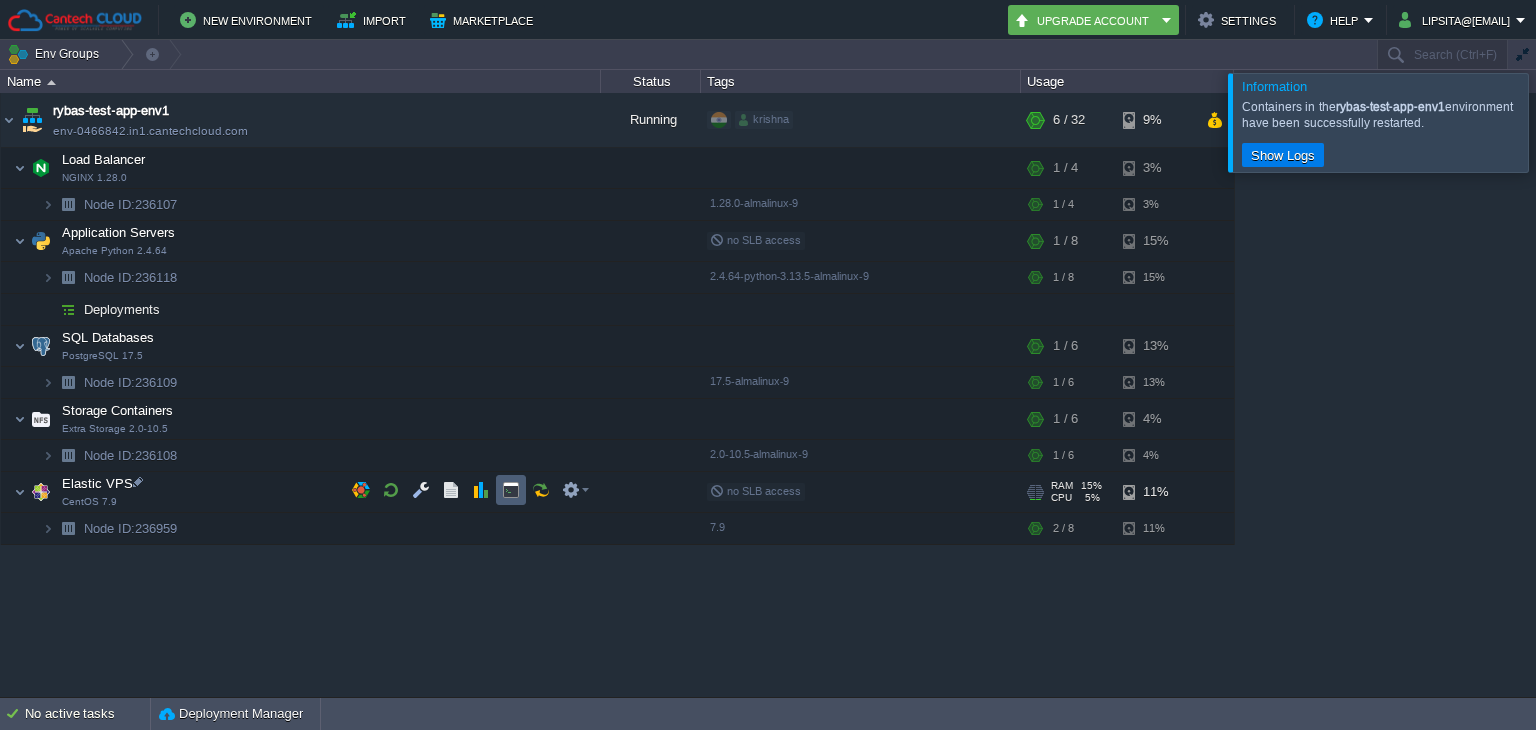 click at bounding box center (511, 490) 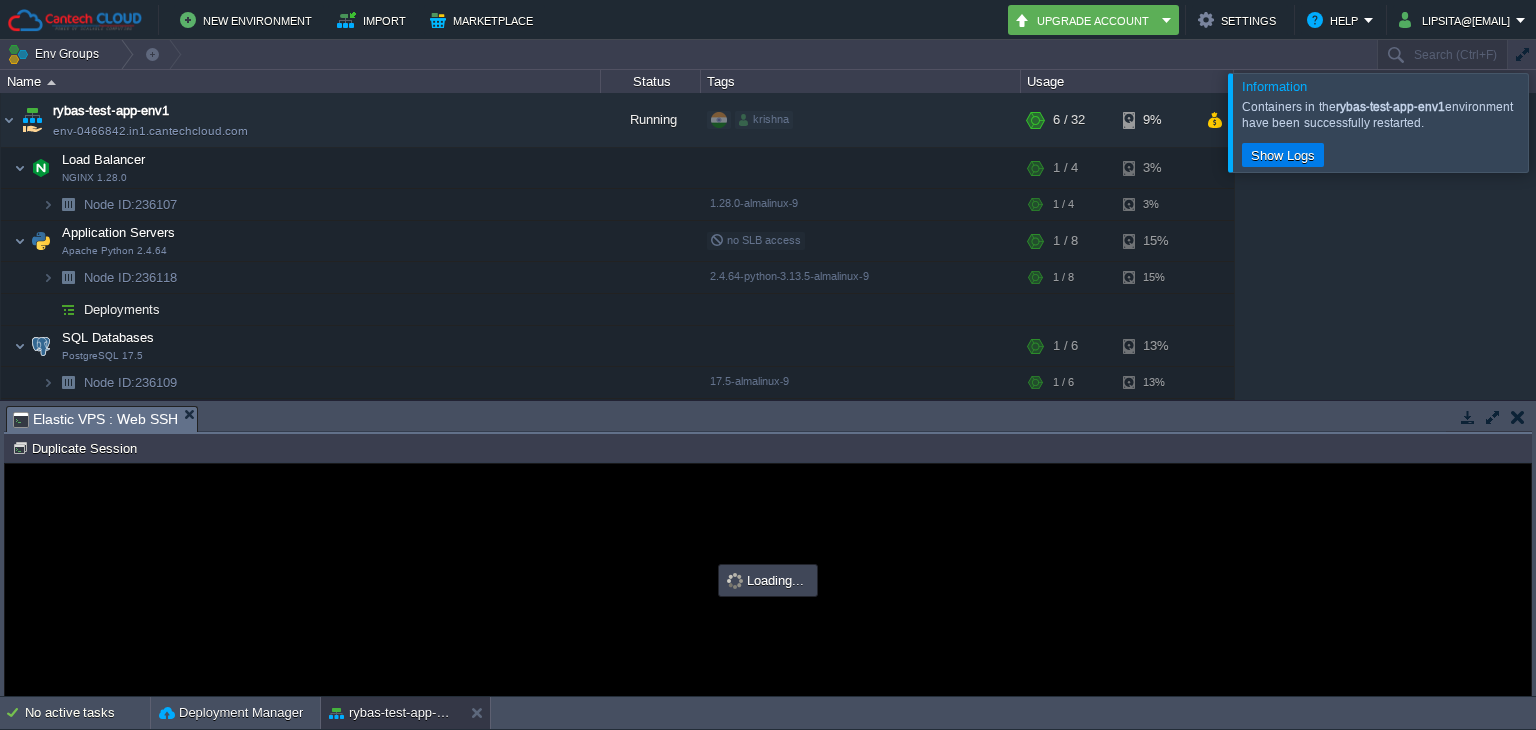 scroll, scrollTop: 0, scrollLeft: 0, axis: both 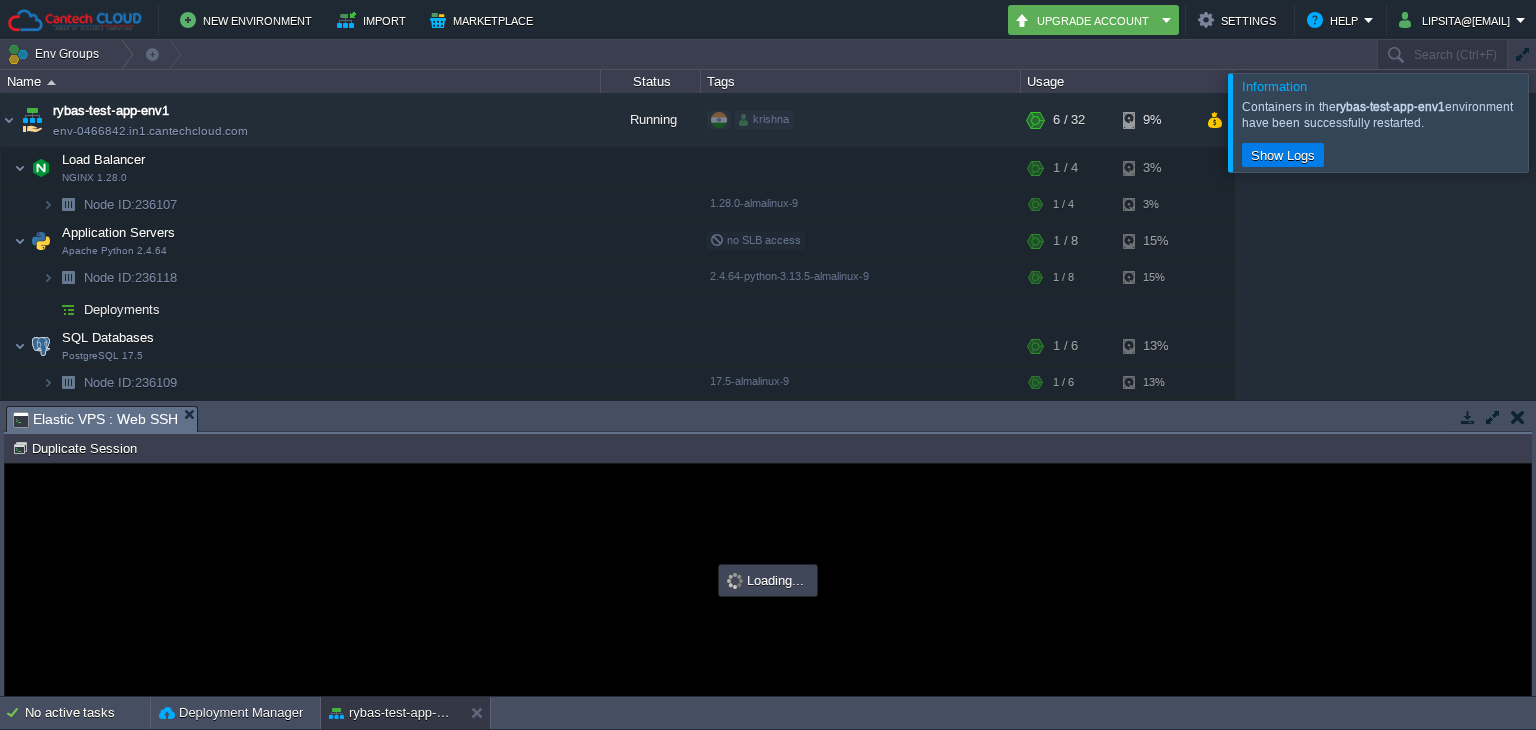 type on "#000000" 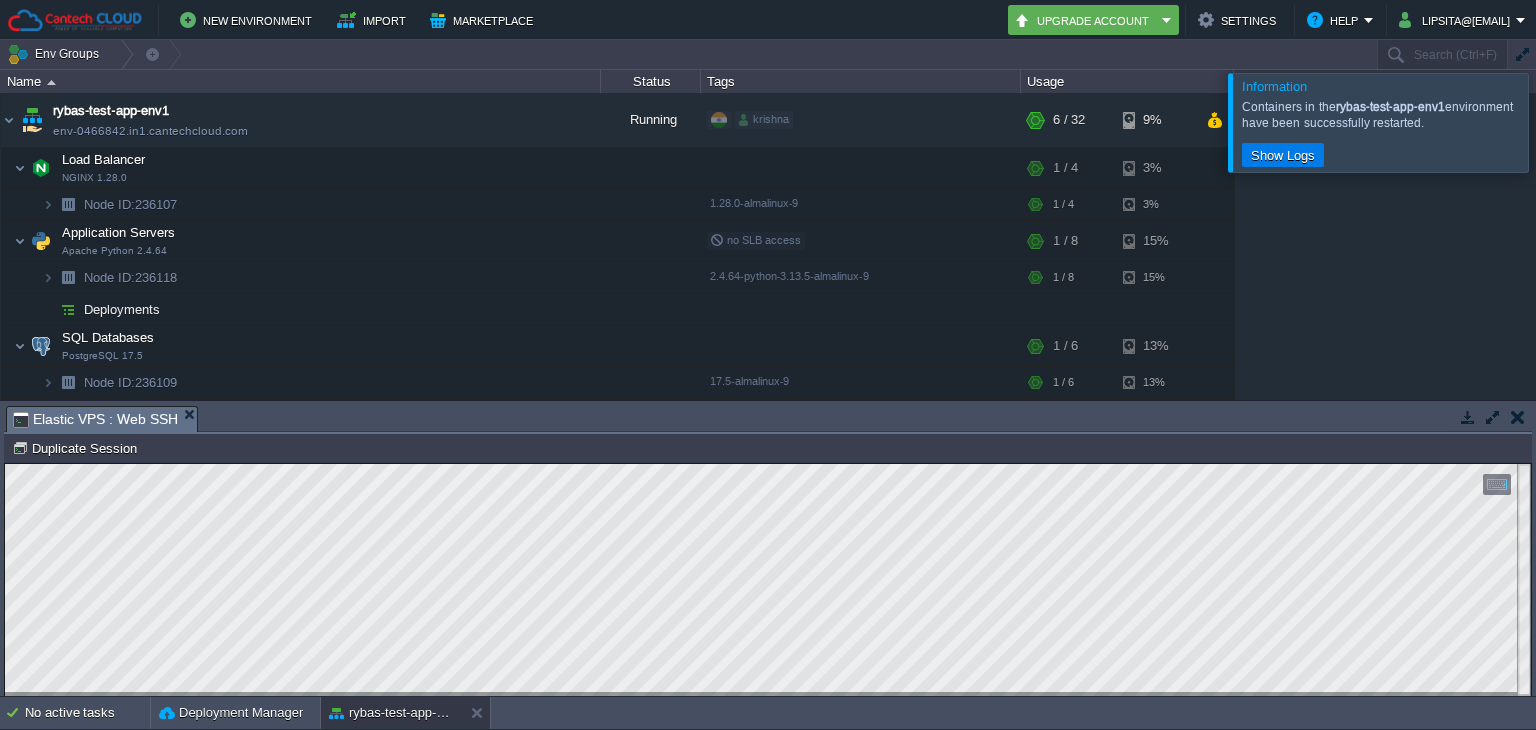 click at bounding box center (1492, 417) 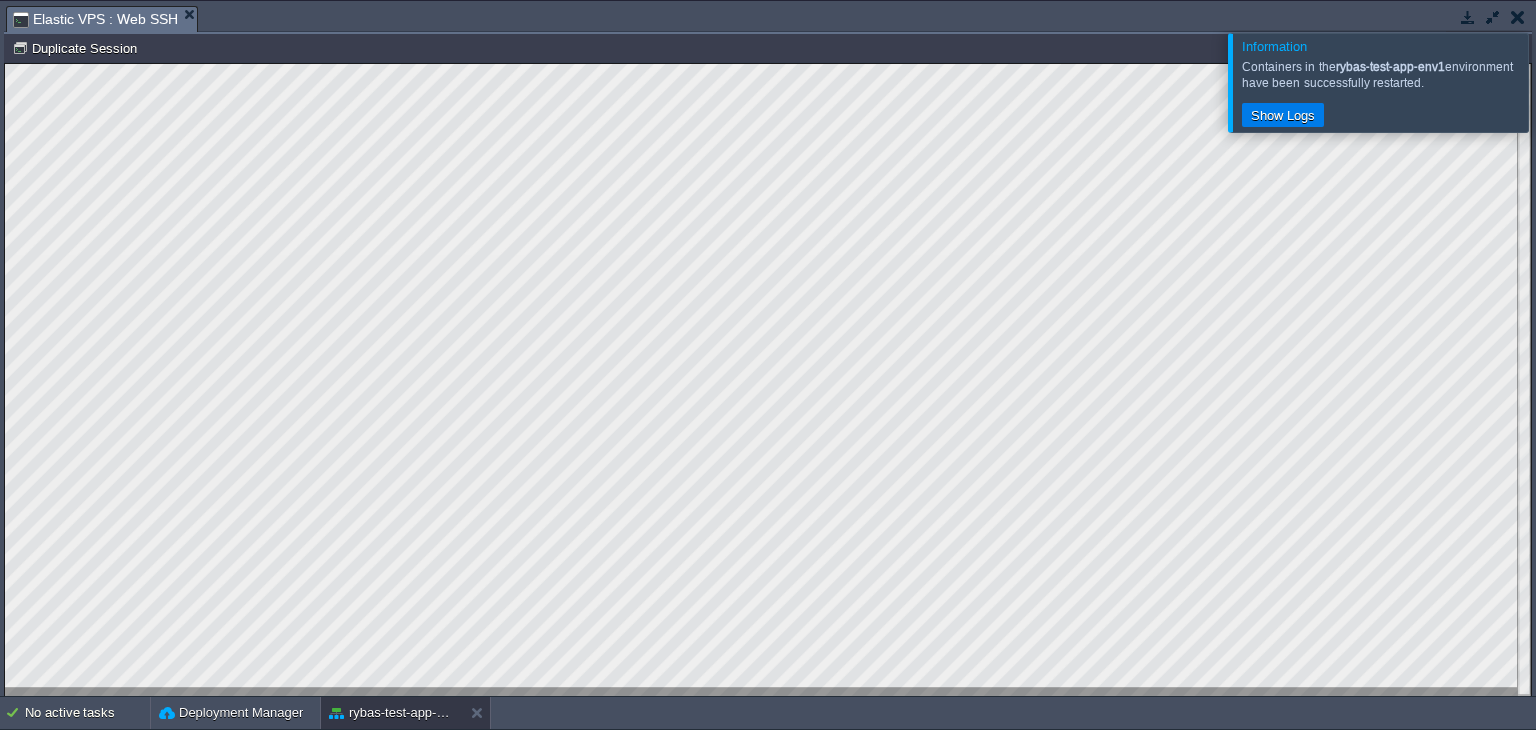 click at bounding box center (1492, 17) 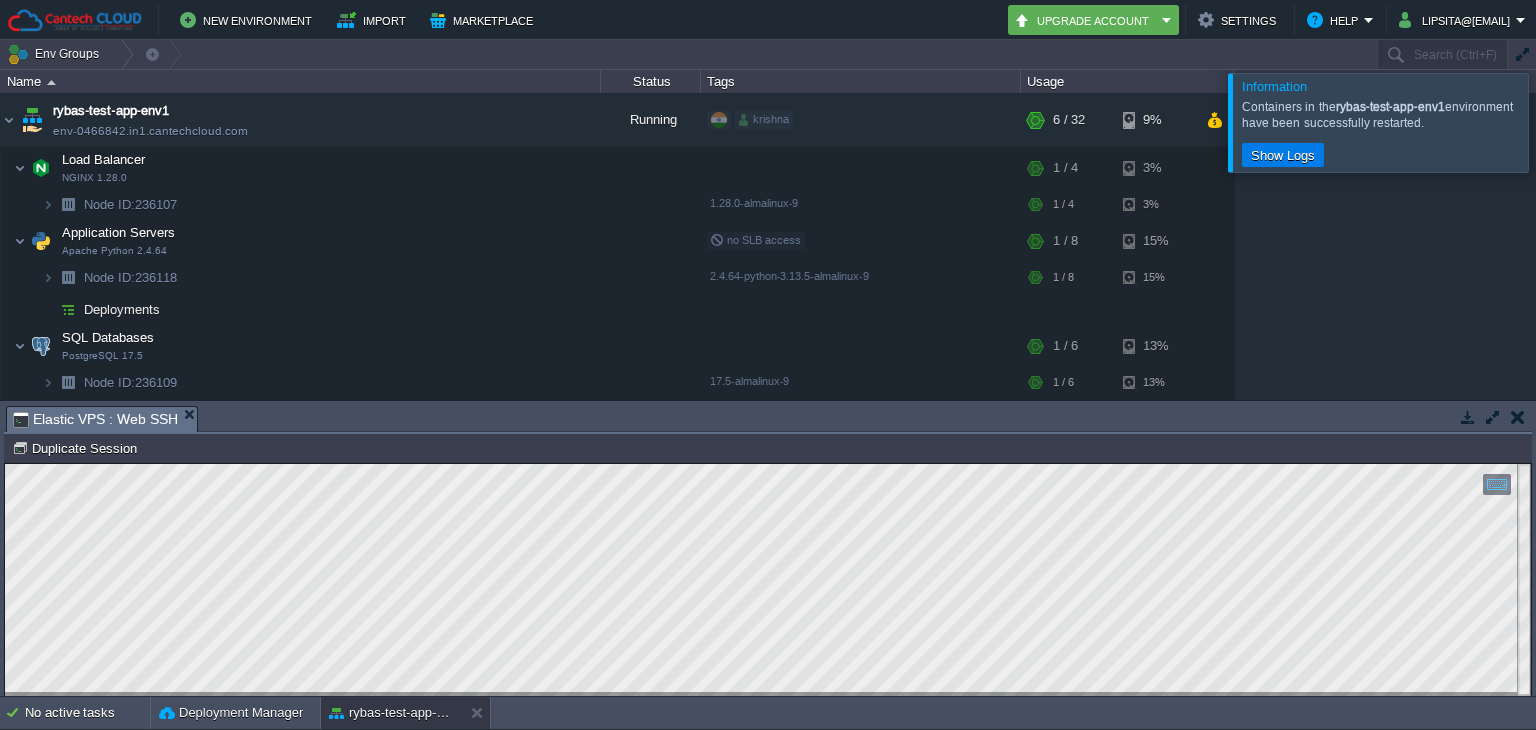 click at bounding box center [1518, 417] 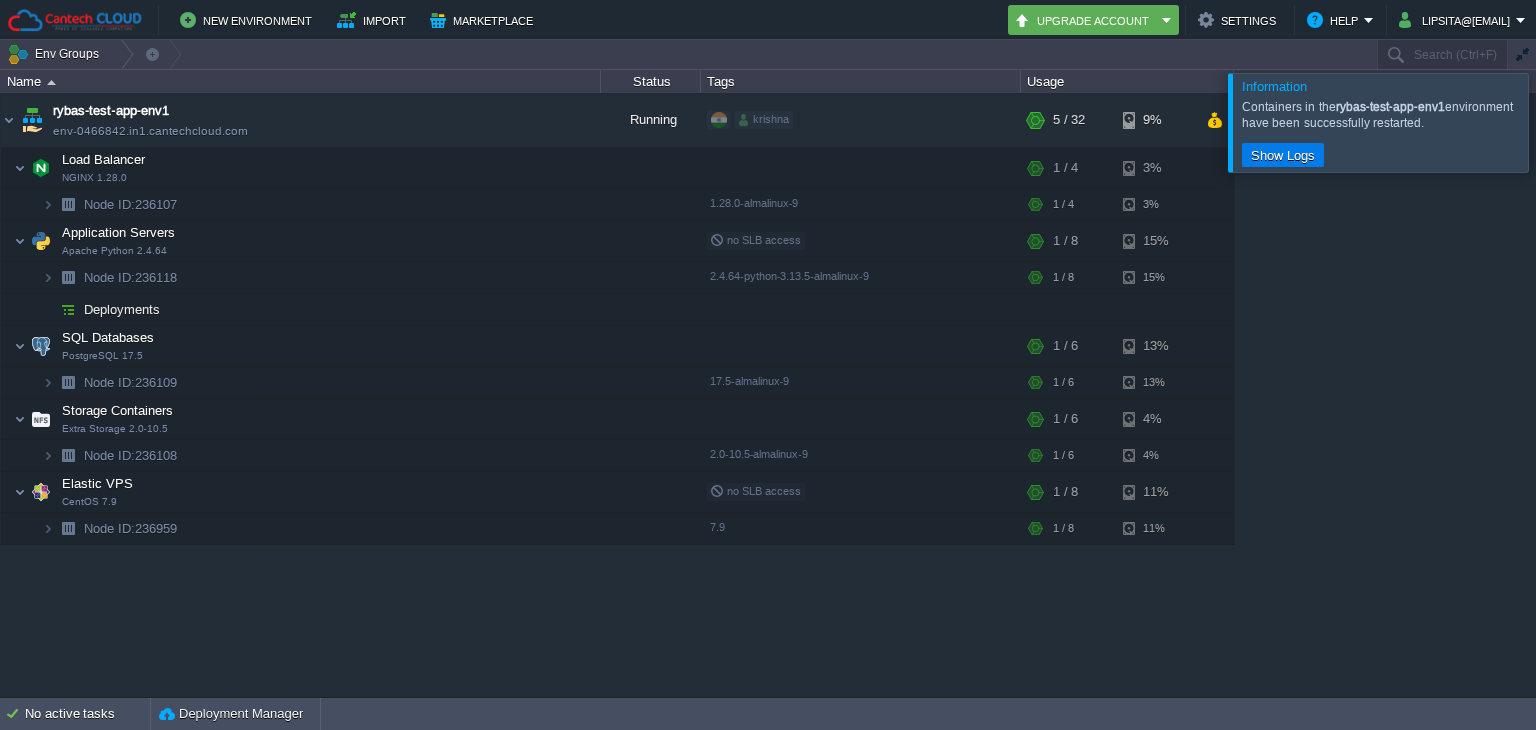 click at bounding box center (1560, 122) 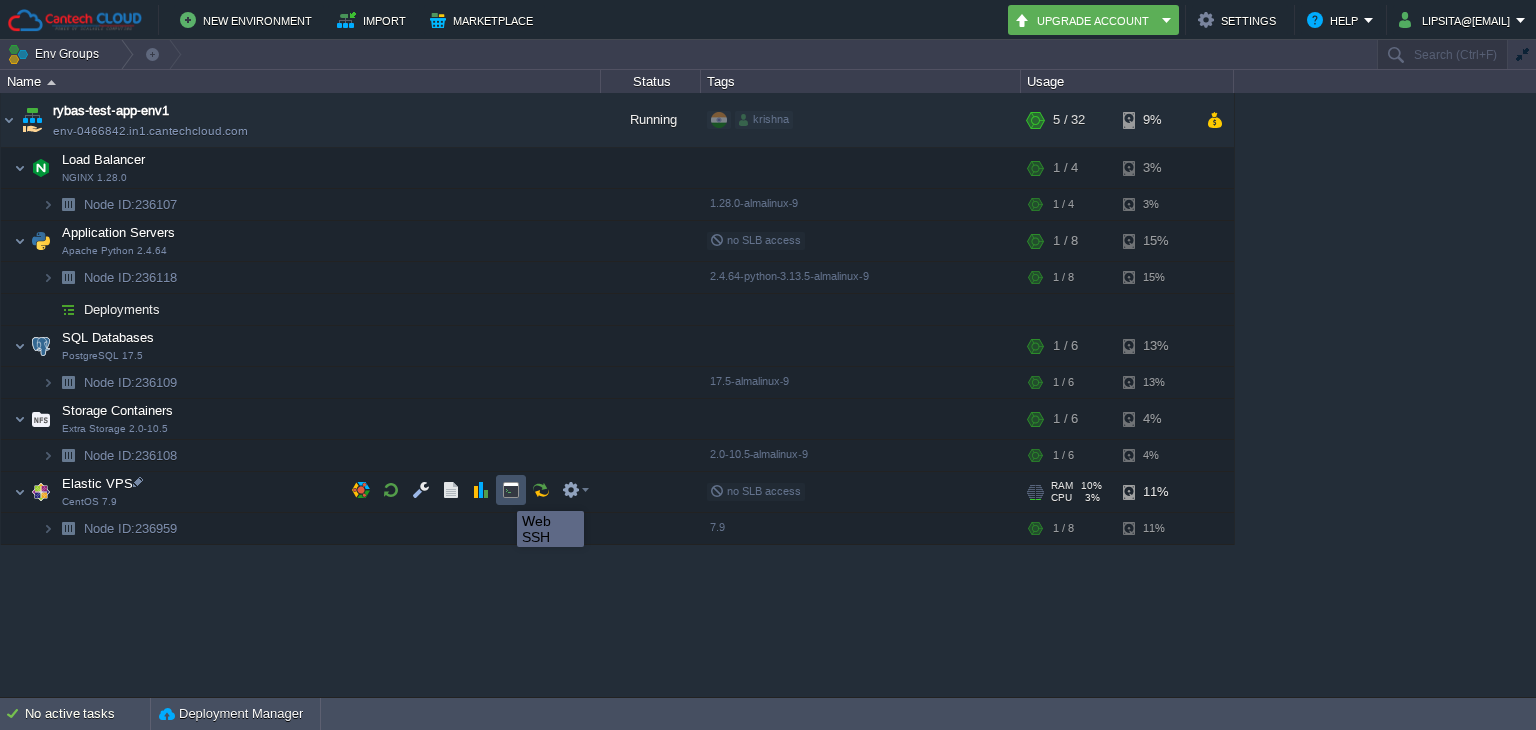 click at bounding box center (511, 490) 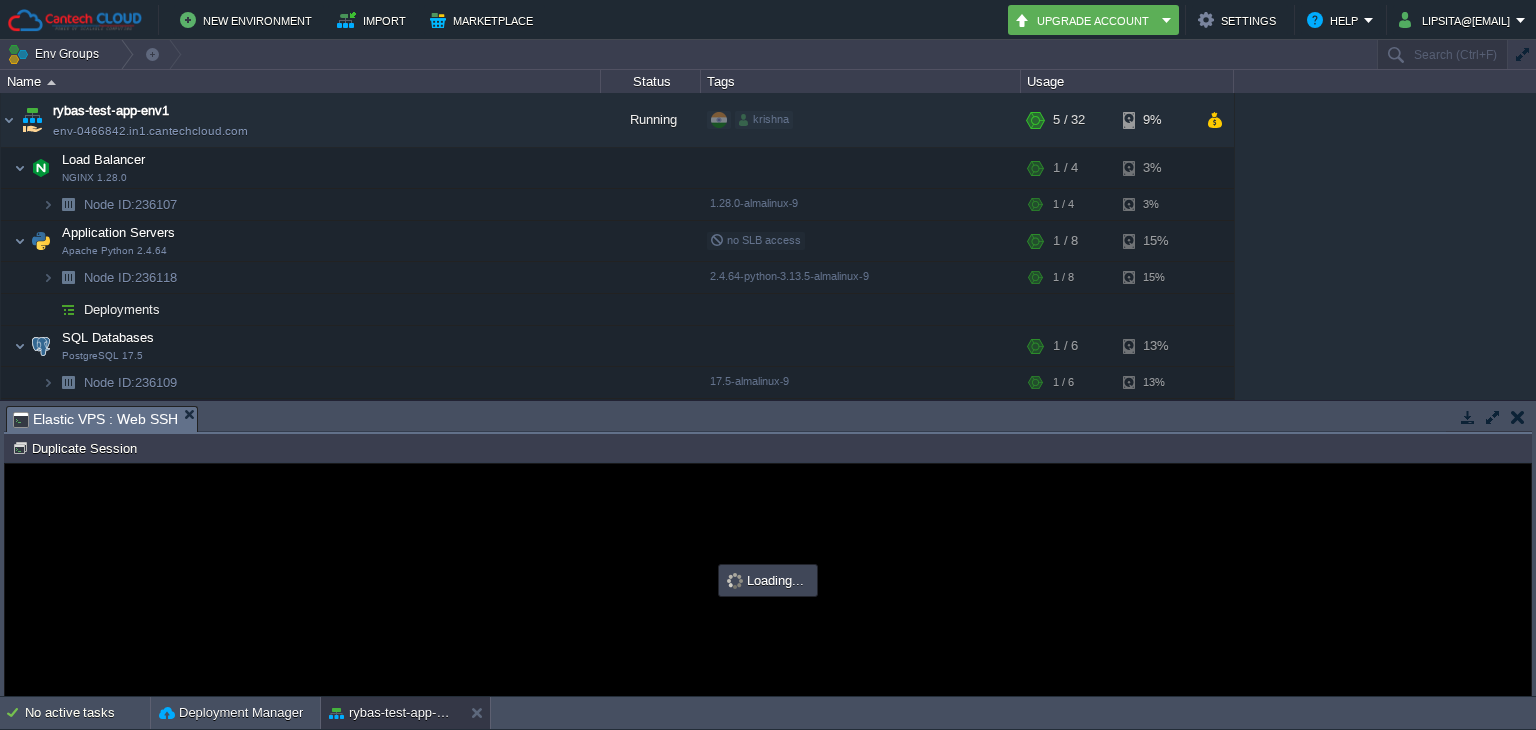 scroll, scrollTop: 0, scrollLeft: 0, axis: both 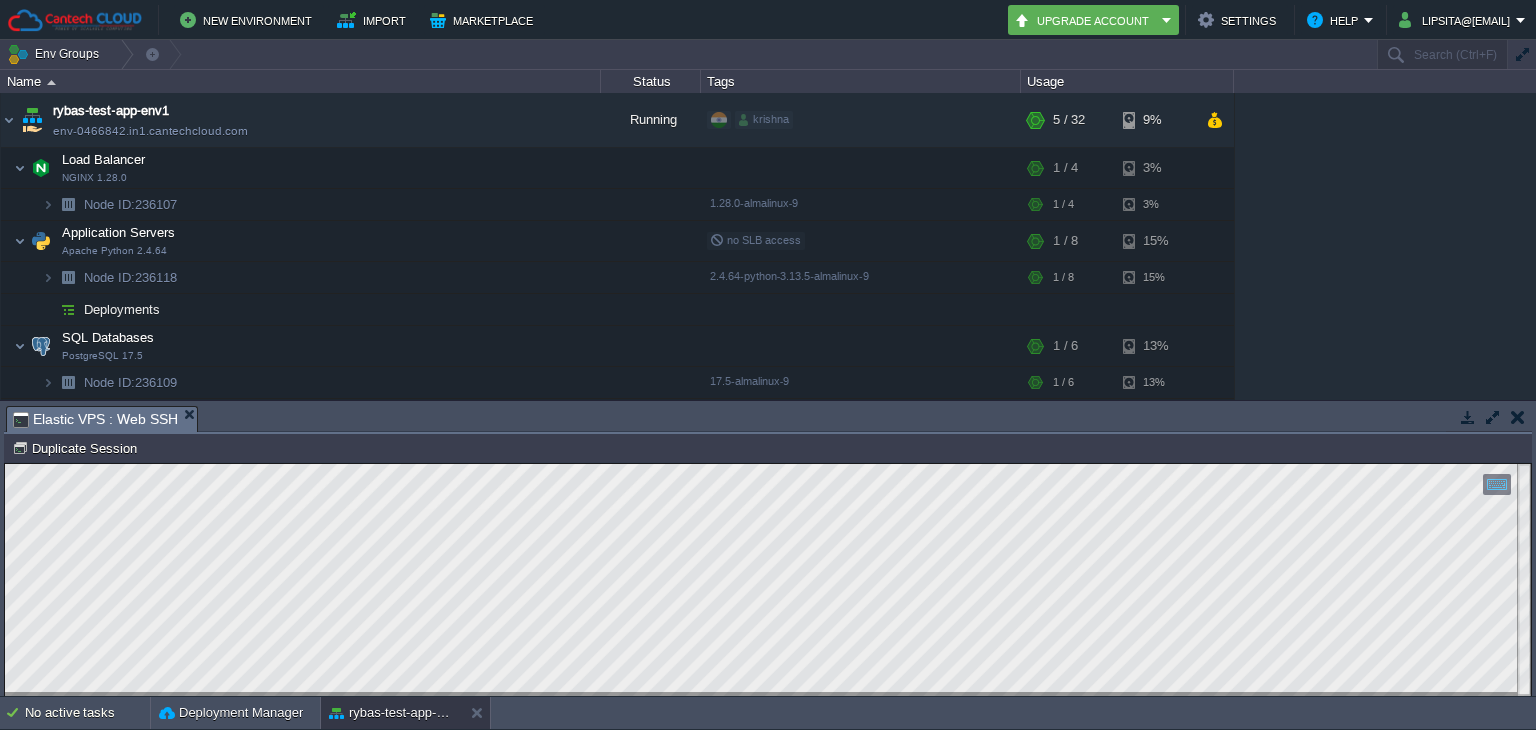 type on "#000000" 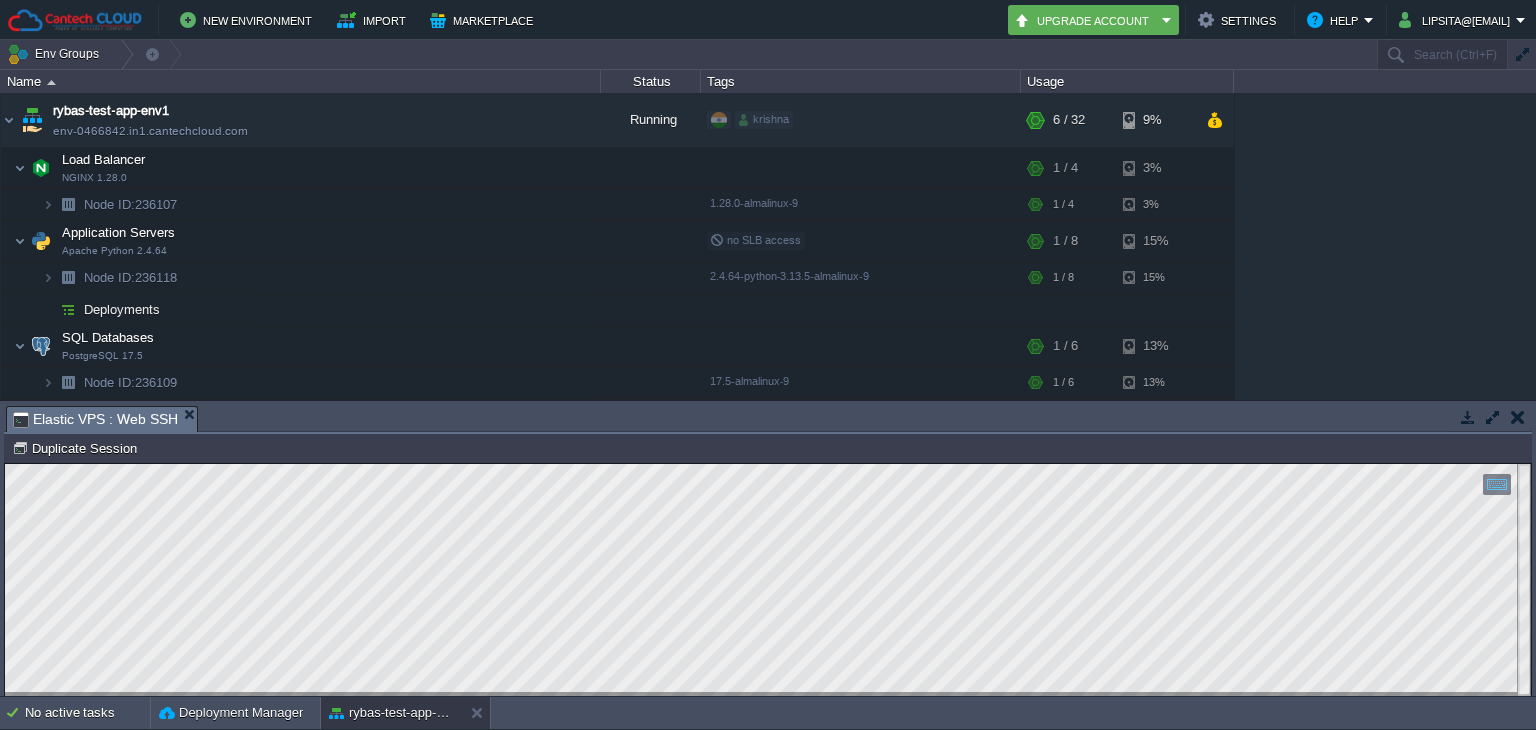 click on "Copy:                  Ctrl + Shift + C                                          Paste:                  Ctrl + V                                         Settings:                  Ctrl + Shift + Alt
0" at bounding box center (768, 464) 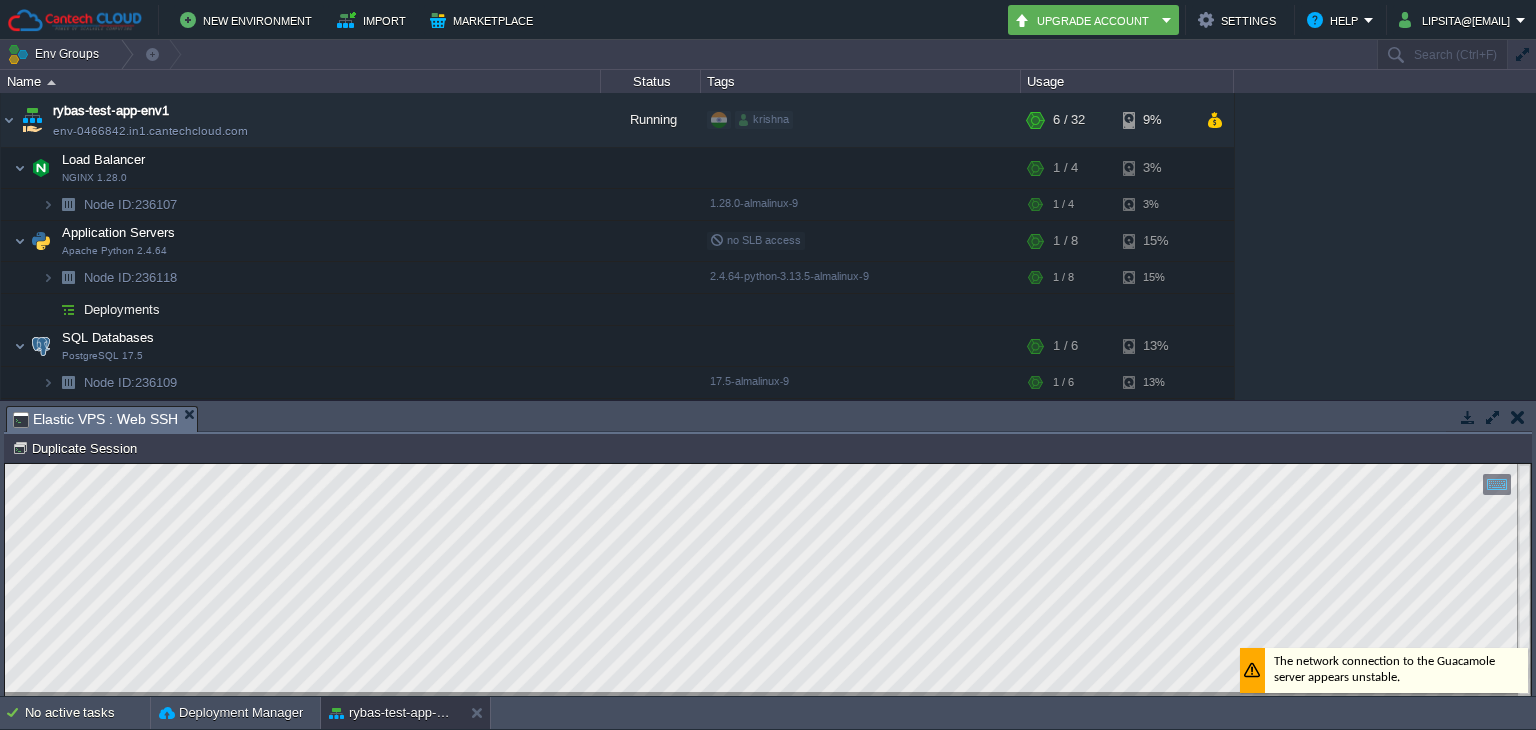 click on "Copy:                  Ctrl + Shift + C                                          Paste:                  Ctrl + V                                         Settings:                  Ctrl + Shift + Alt
0" at bounding box center (768, 464) 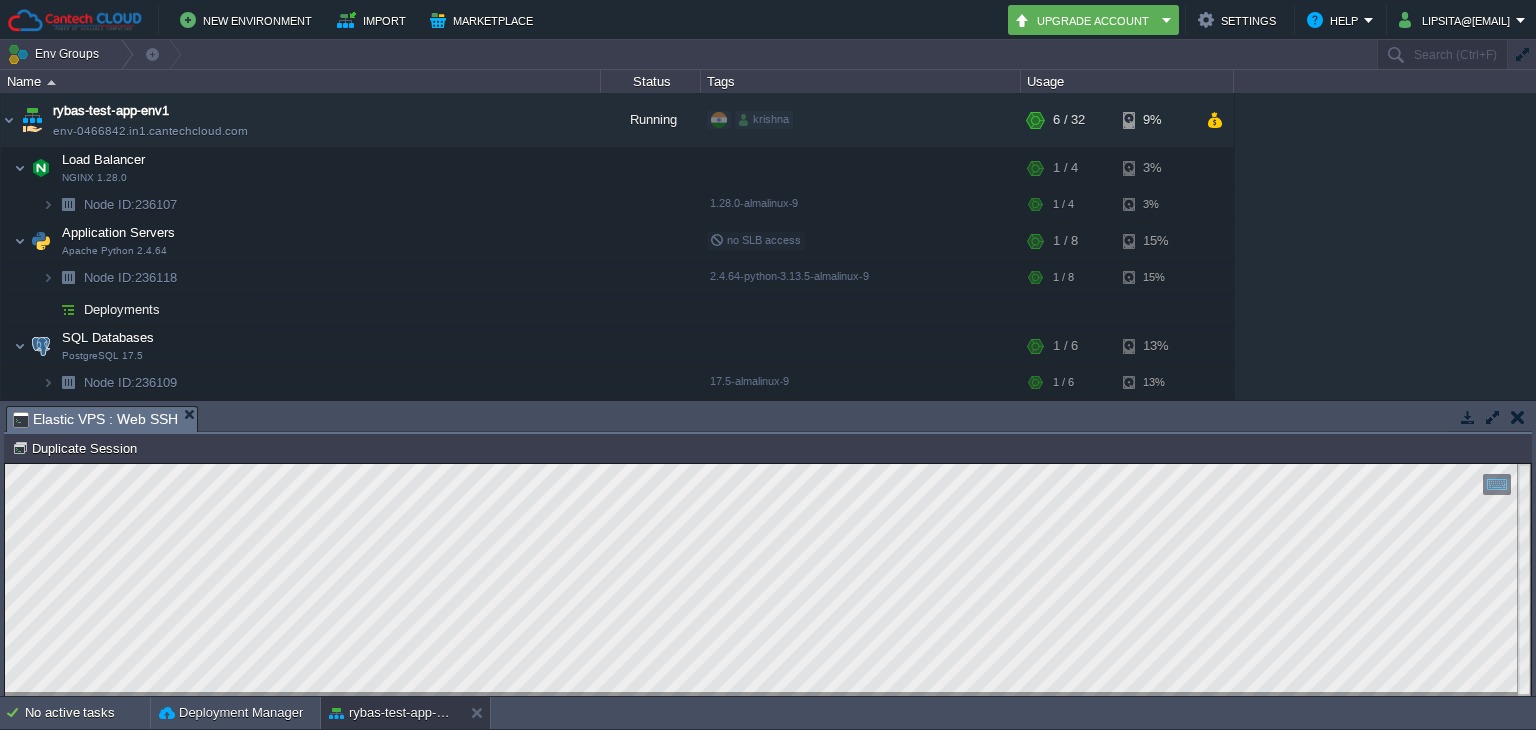 click on "Copy:                  Ctrl + Shift + C                                          Paste:                  Ctrl + V                                         Settings:                  Ctrl + Shift + Alt
0" at bounding box center [768, 464] 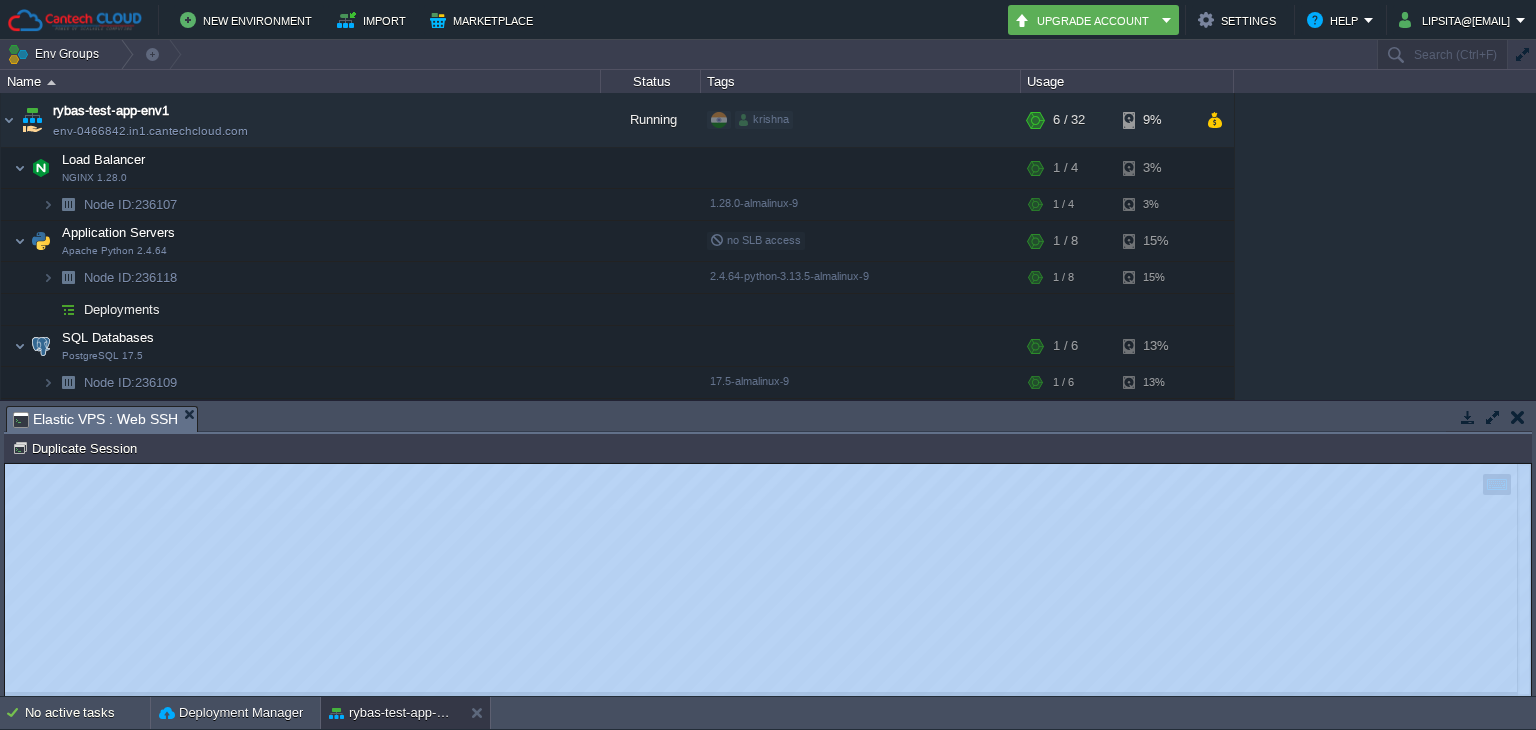 click on "Tasks Activity Log Archive Git / SVN Elastic VPS : Web SSH   Upload Delete Deploy to ... Custom application packages that can be deployed to your environments.  Learn More   Name Comment Size Upload Date   HelloWorld.zip Sample package which you can deploy to your environment. Feel free to delete and upload a package of your own. 575 KB [DATE]         No items to display   id Date Environment Name Duration day 01 Aug 2025   10462919 09:32 env-0466842  Starting environment         43s 1753986600000   10462891 09:30 env-0466842  Stopping environment         44s 1753986600000   10462858 09:25 env-0466842  Restarting CentOS node(s)         24s 1753986600000   10462827 09:19 env-0466842  Starting environment         42s 1753986600000 31 Jul 2025   10455219 19:00 env-0466842  Stopping environment         50s 1753900200000   10449280 09:14 env-0466842  Starting environment         48s 1753900200000 30 Jul 2025   10441110 19:00 env-0466842  Stopping environment         55s" at bounding box center (768, 548) 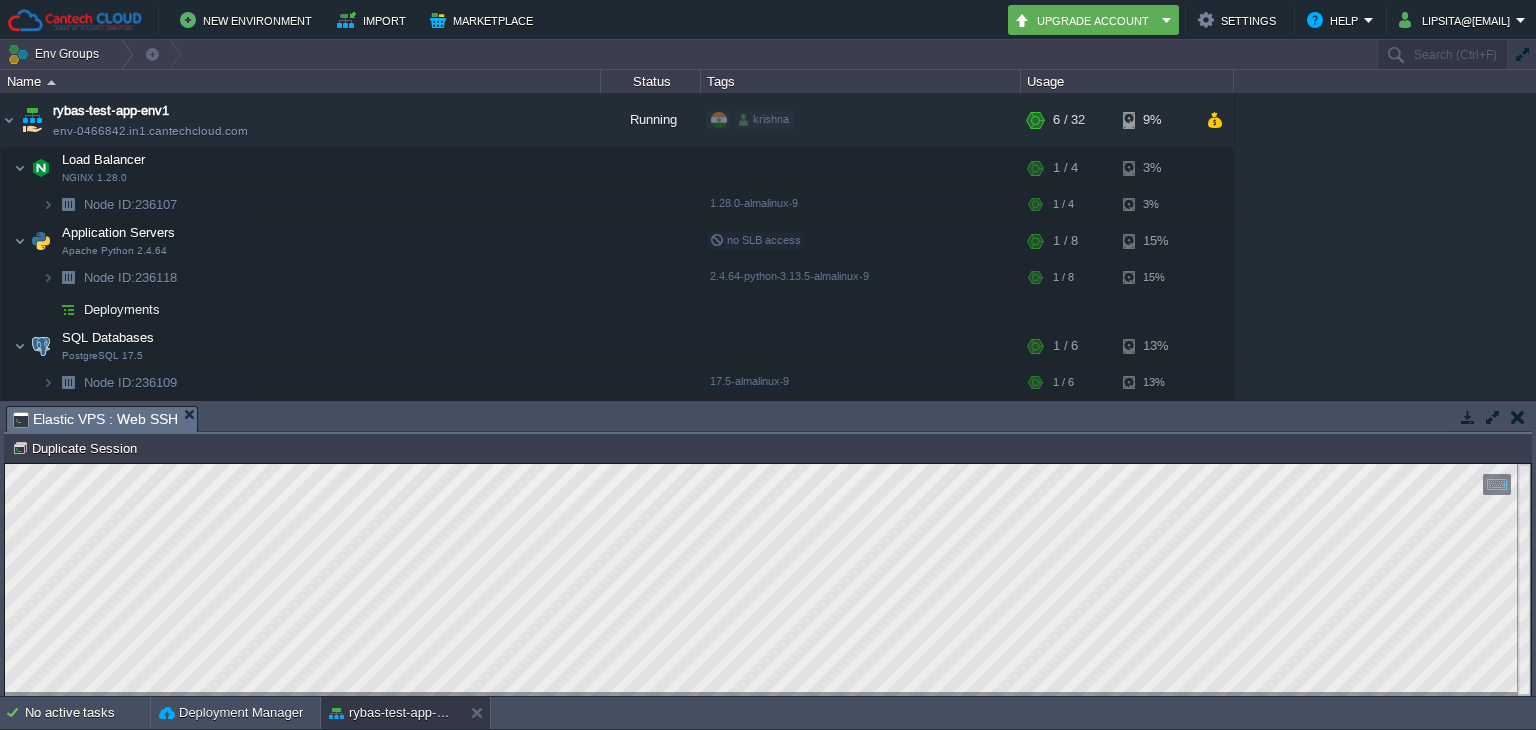 click on "Copy:                  Ctrl + Shift + C                                          Paste:                  Ctrl + V                                         Settings:                  Ctrl + Shift + Alt
0" at bounding box center (768, 464) 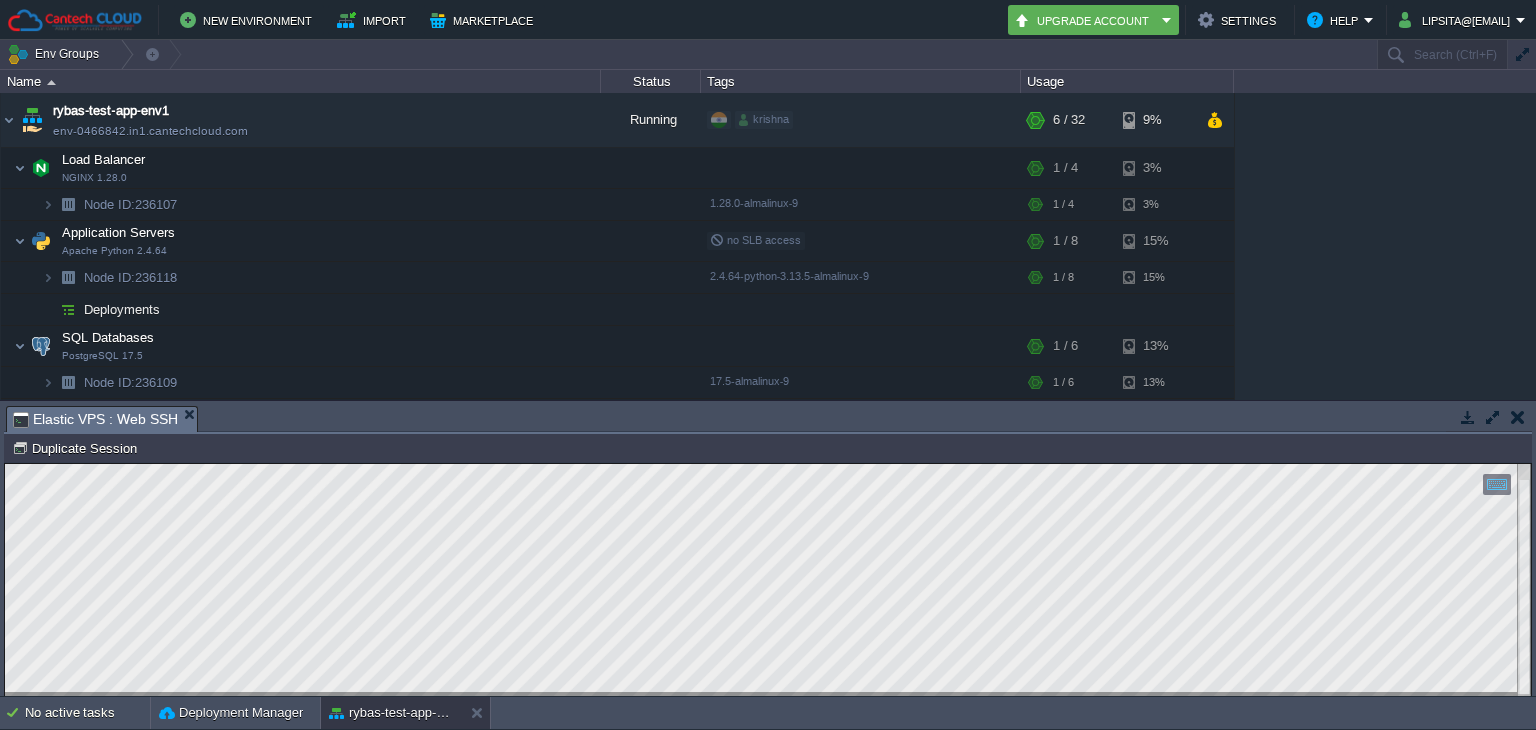 click on "Copy:                  Ctrl + Shift + C                                          Paste:                  Ctrl + V                                         Settings:                  Ctrl + Shift + Alt
0" at bounding box center (768, 464) 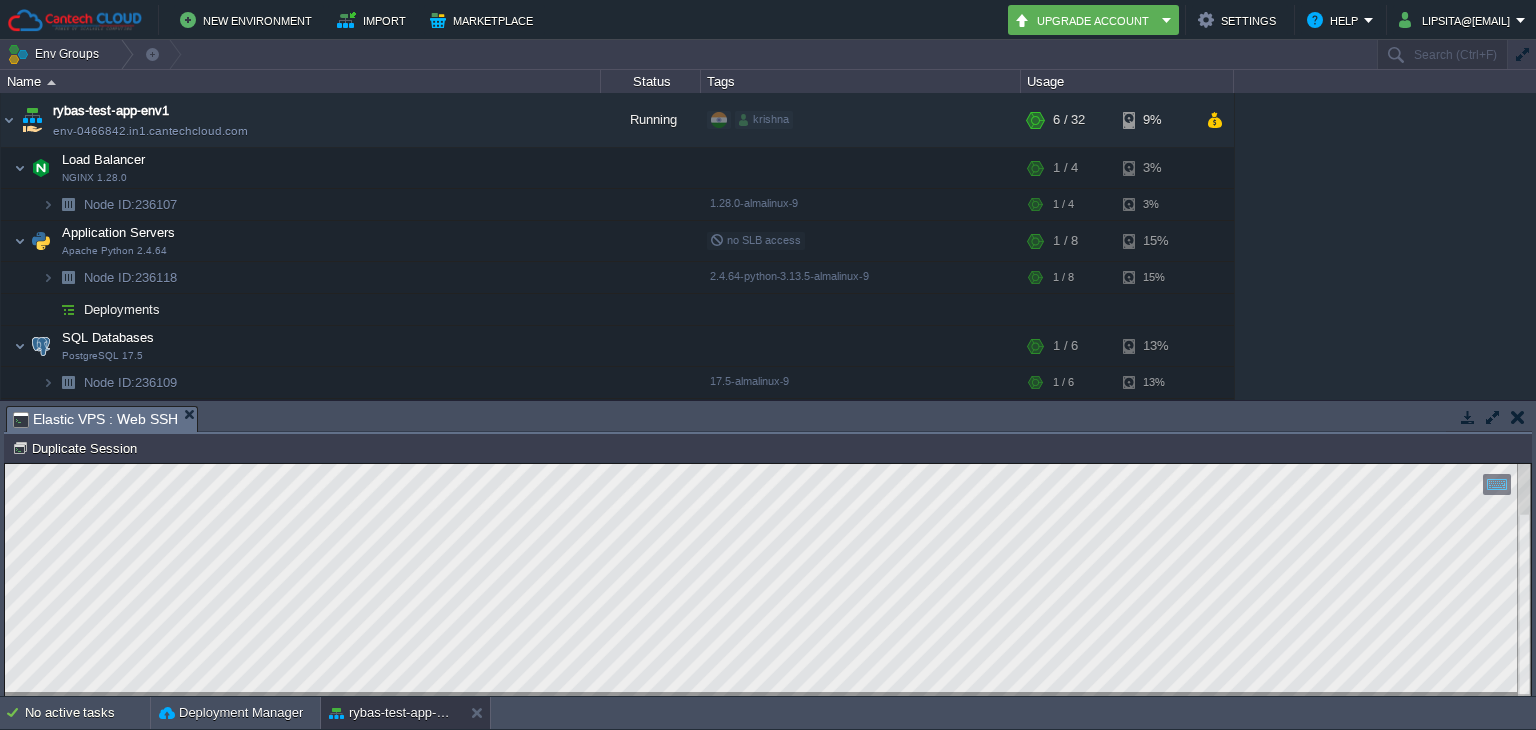 click at bounding box center (768, 580) 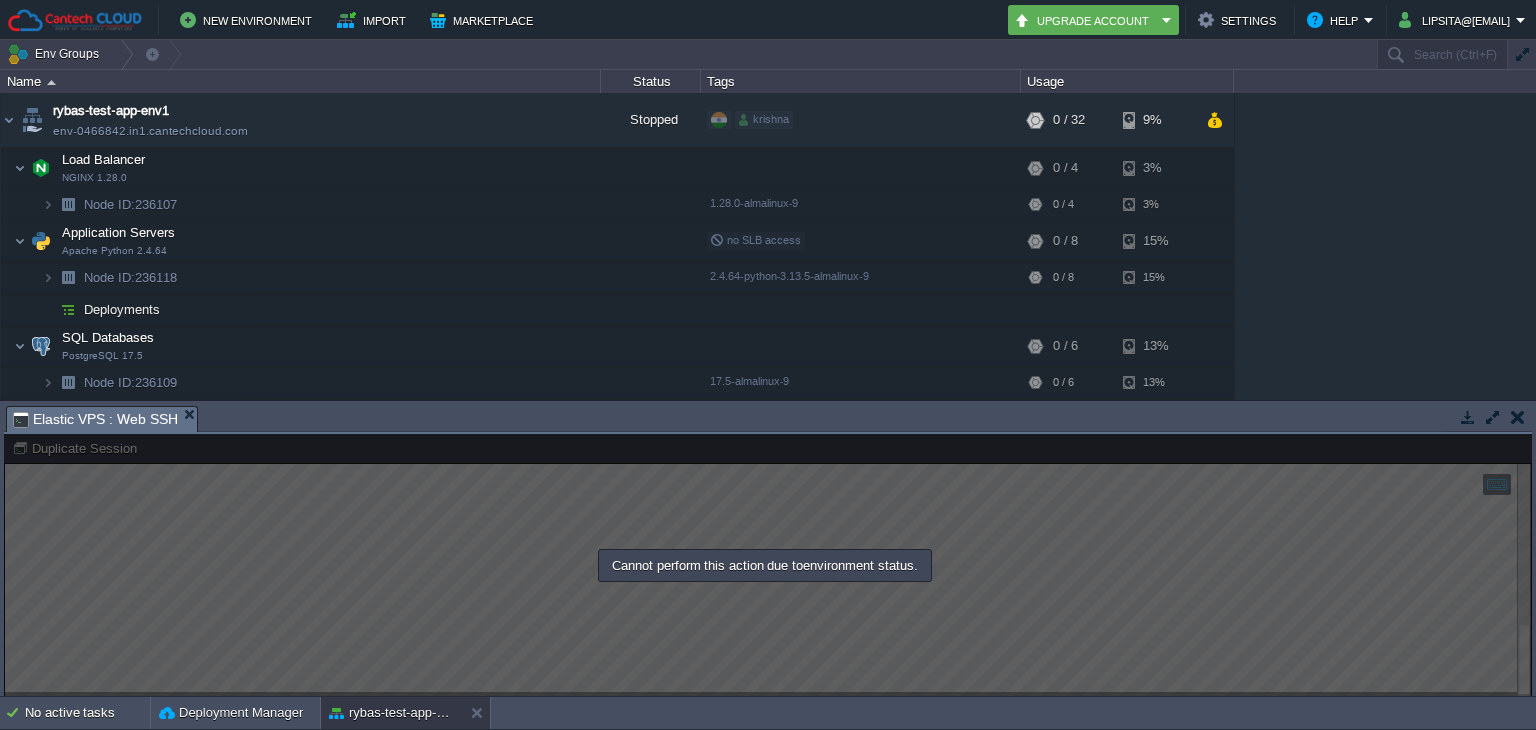 click at bounding box center (1518, 417) 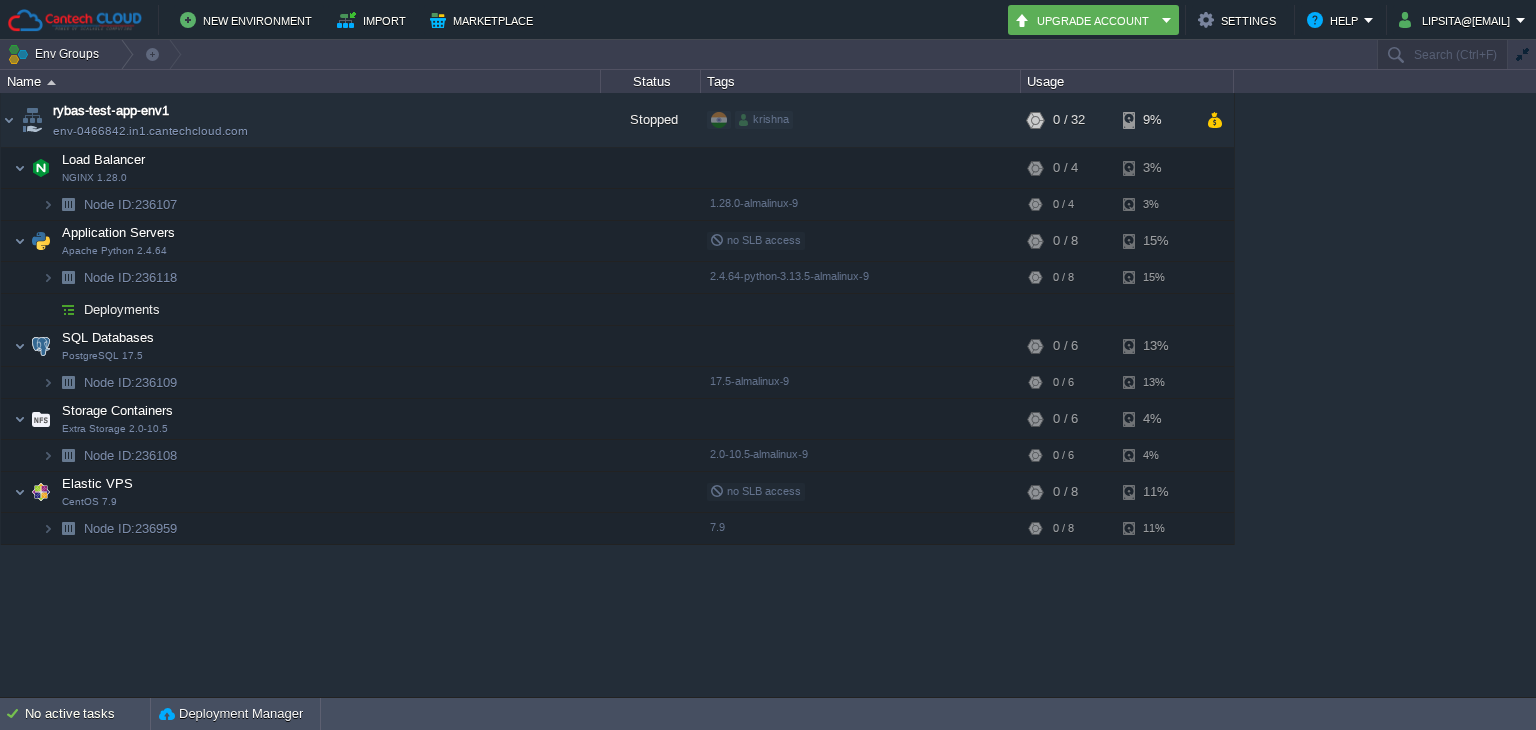 click on "rybas-test-app-env1 env-0466842.in1.cantechcloud.com Stopped                               krishna              + Add to Env Group                                                                                                                                                            RAM                 0%                                         CPU                 0%                             0 / 32                    9%       Load Balancer NGINX 1.28.0                                                                                                                                                            RAM                 0%                                         CPU                 0%                             0 / 4                    3%     Node ID:  236107                                                1.28.0-almalinux-9                                                                                                                                                                            RAM" at bounding box center [768, 395] 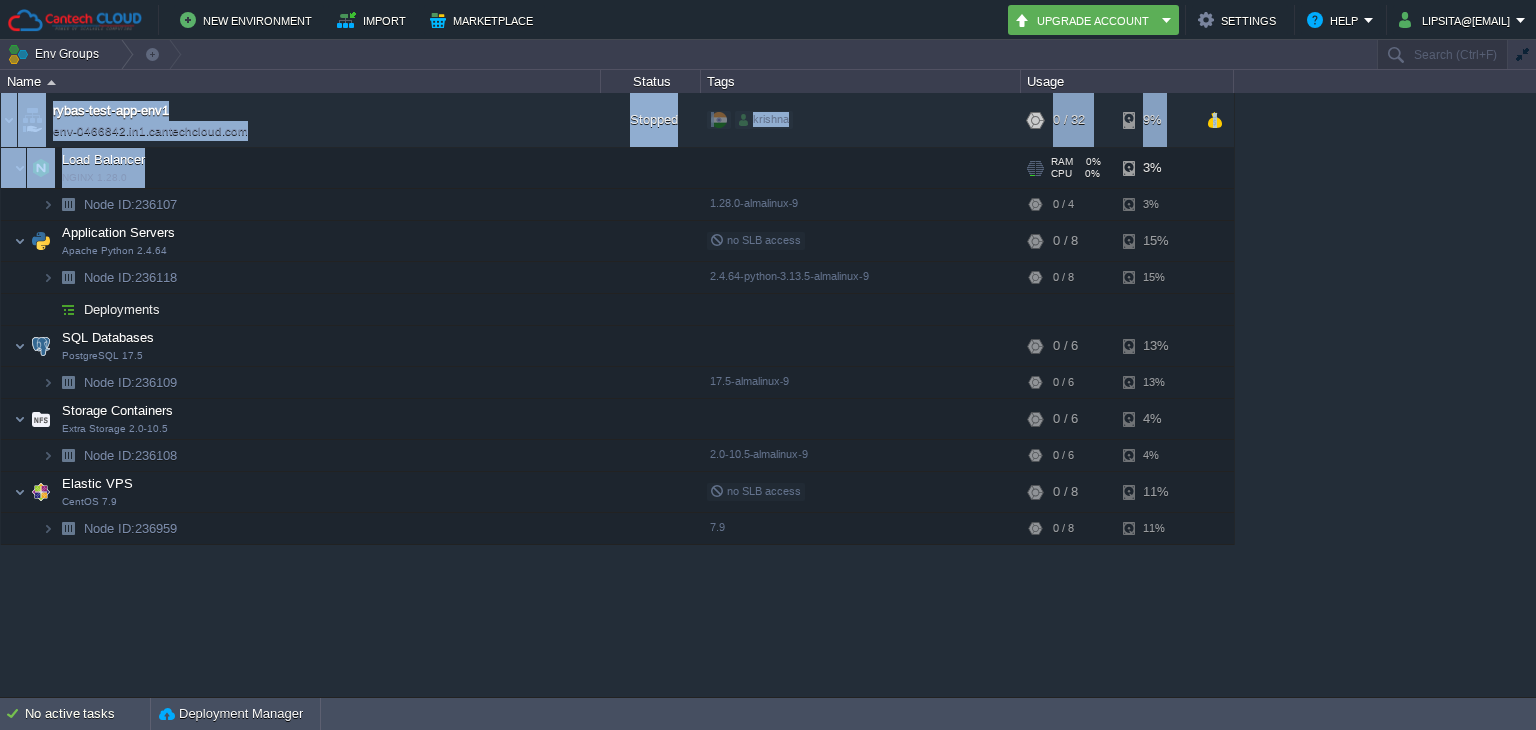 drag, startPoint x: 1261, startPoint y: 134, endPoint x: 442, endPoint y: 97, distance: 819.8353 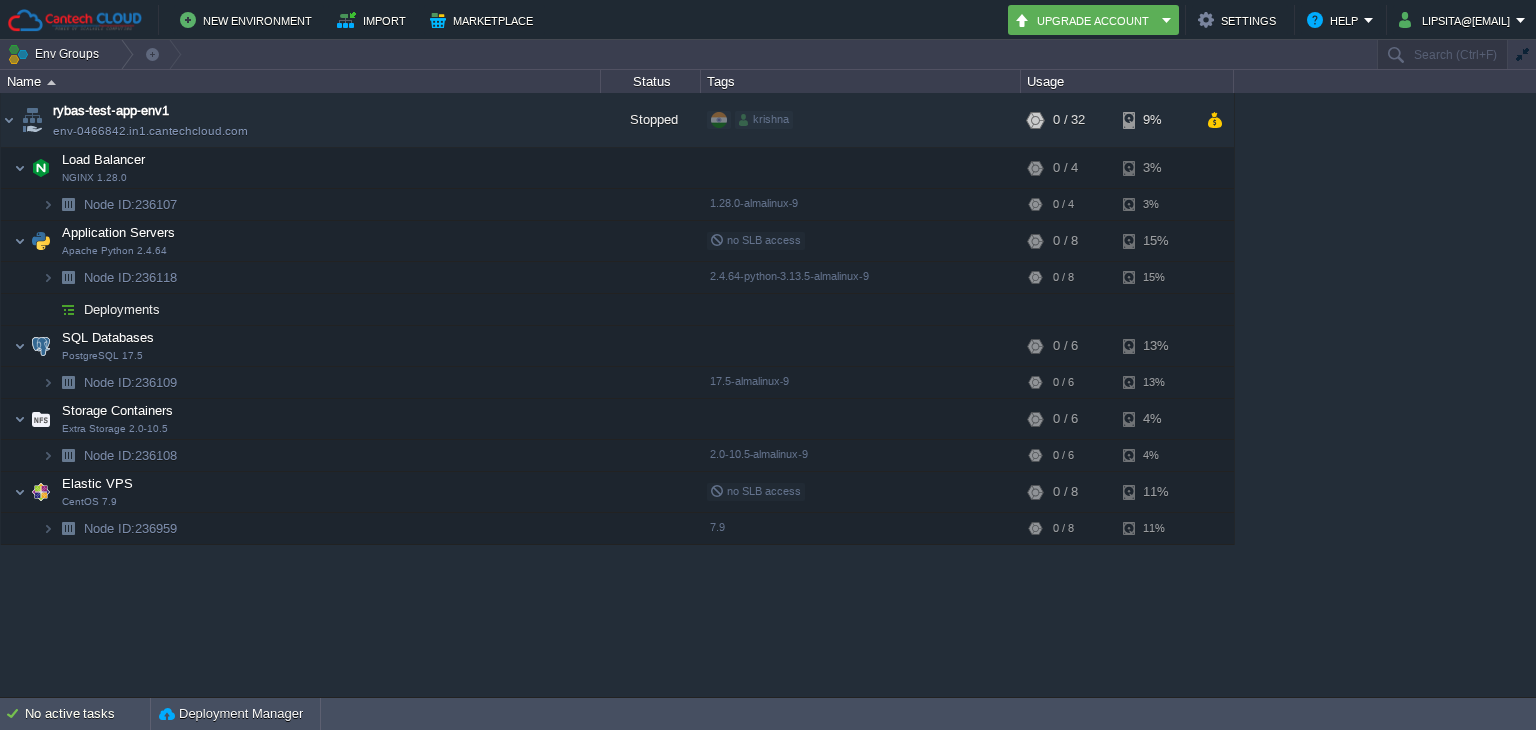 click on "rybas-test-app-env1 env-0466842.in1.cantechcloud.com Stopped                               krishna              + Add to Env Group                                                                                                                                                            RAM                 0%                                         CPU                 0%                             0 / 32                    9%       Load Balancer NGINX 1.28.0                                                                                                                                                            RAM                 0%                                         CPU                 0%                             0 / 4                    3%     Node ID:  236107                                                1.28.0-almalinux-9                                                                                                                                                                            RAM" at bounding box center (768, 395) 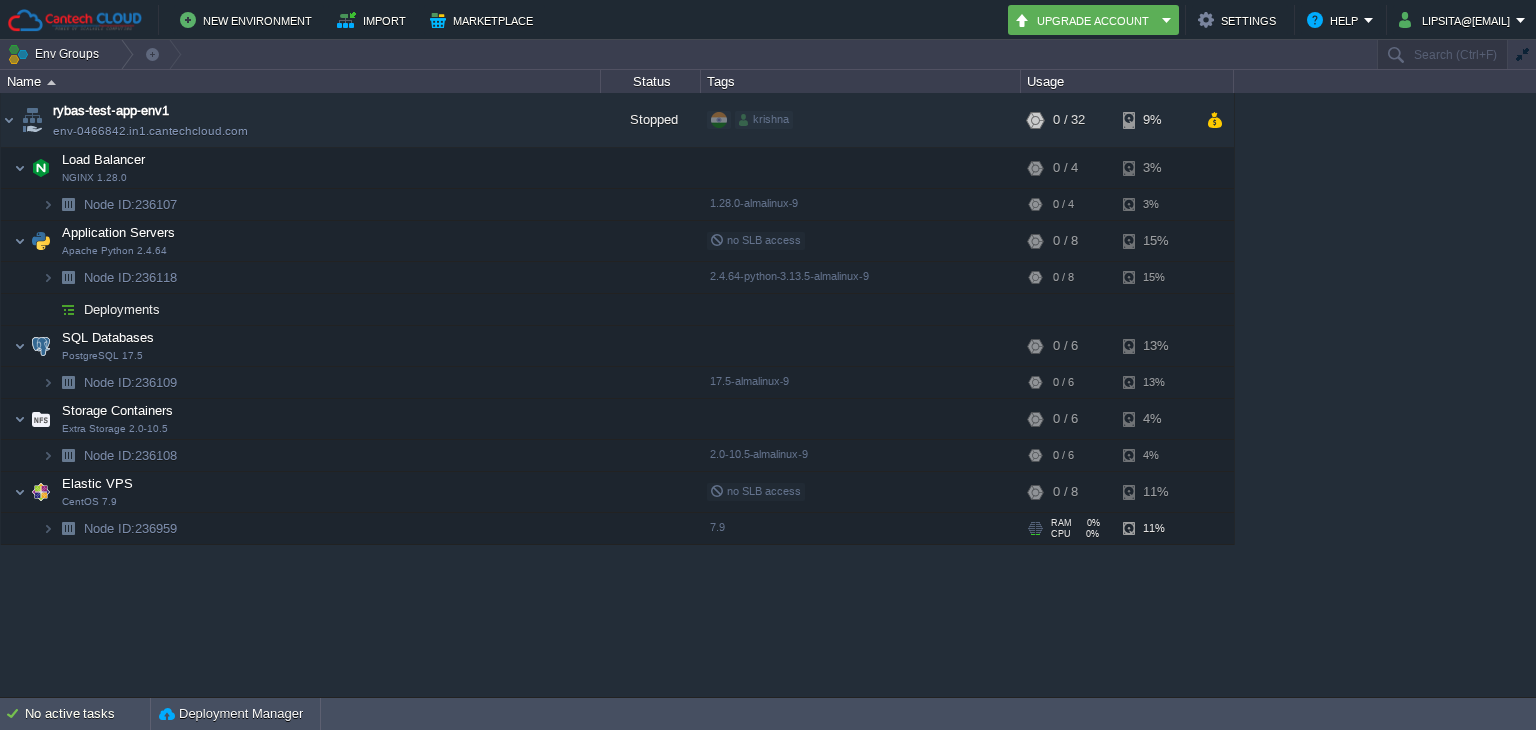 drag, startPoint x: 362, startPoint y: 618, endPoint x: 228, endPoint y: 542, distance: 154.05194 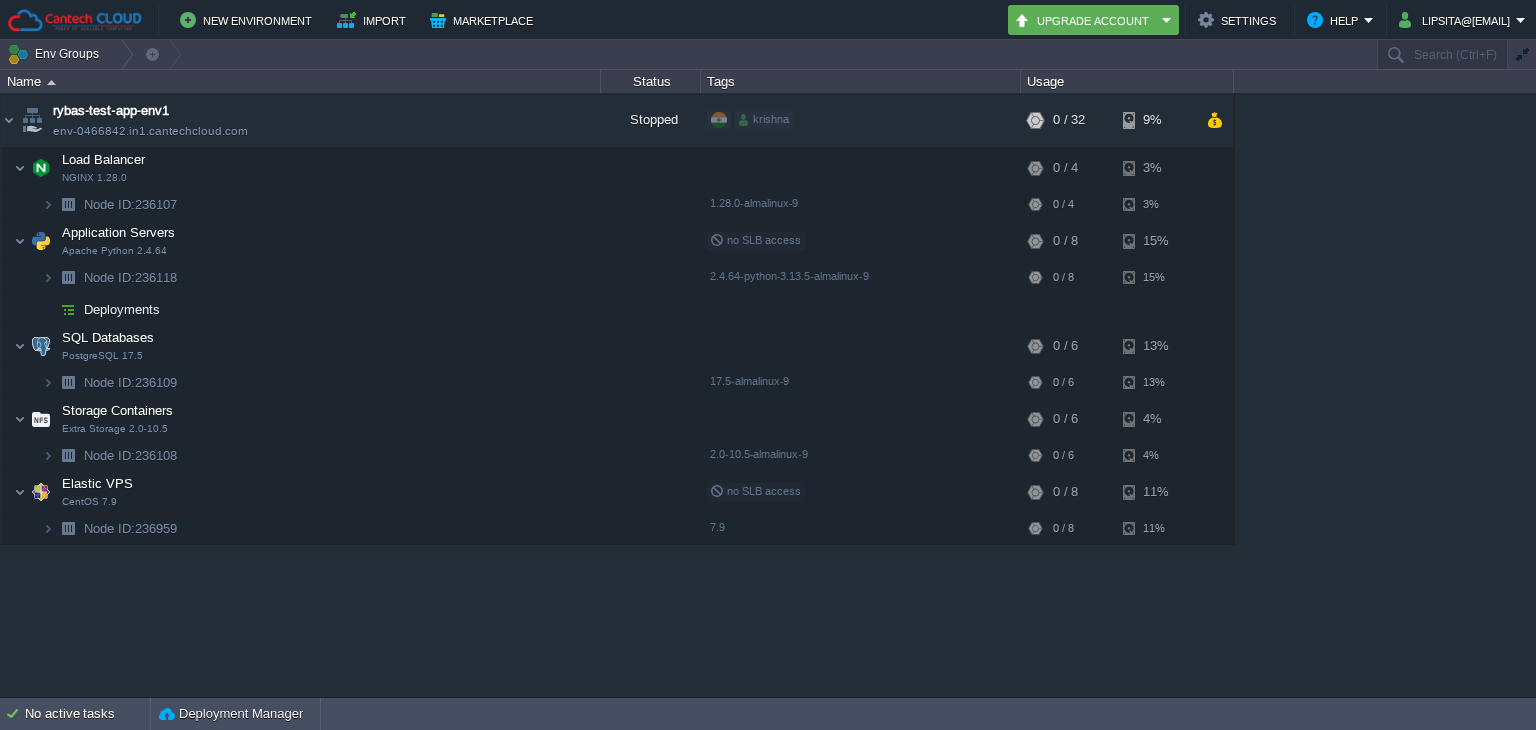 click on "rybas-test-app-env1 env-0466842.in1.cantechcloud.com Stopped                               krishna              + Add to Env Group                                                                                                                                                            RAM                 0%                                         CPU                 0%                             0 / 32                    9%       Load Balancer NGINX 1.28.0                                                                                                                                                            RAM                 0%                                         CPU                 0%                             0 / 4                    3%     Node ID:  236107                                                1.28.0-almalinux-9                                                                                                                                                                            RAM" at bounding box center [768, 395] 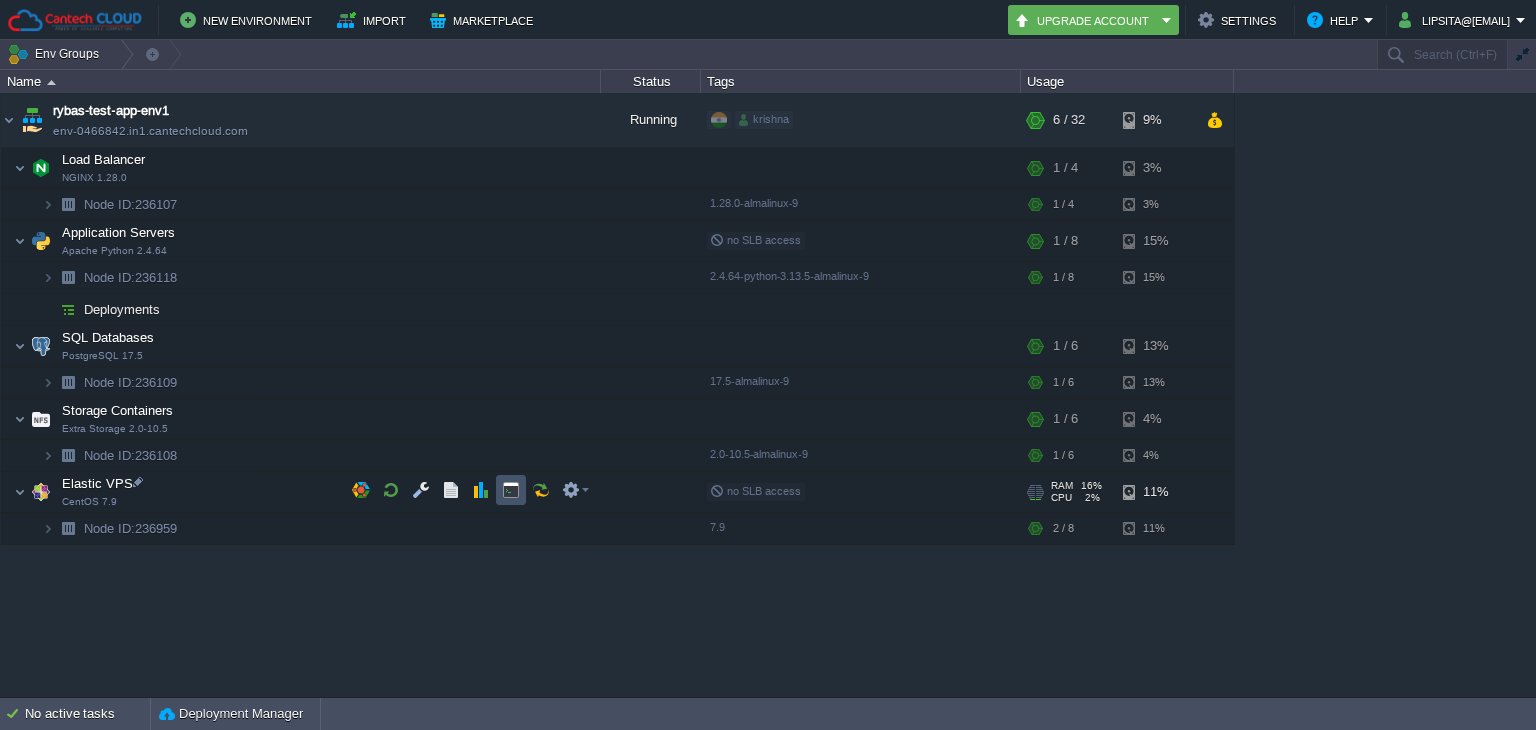 click at bounding box center (511, 490) 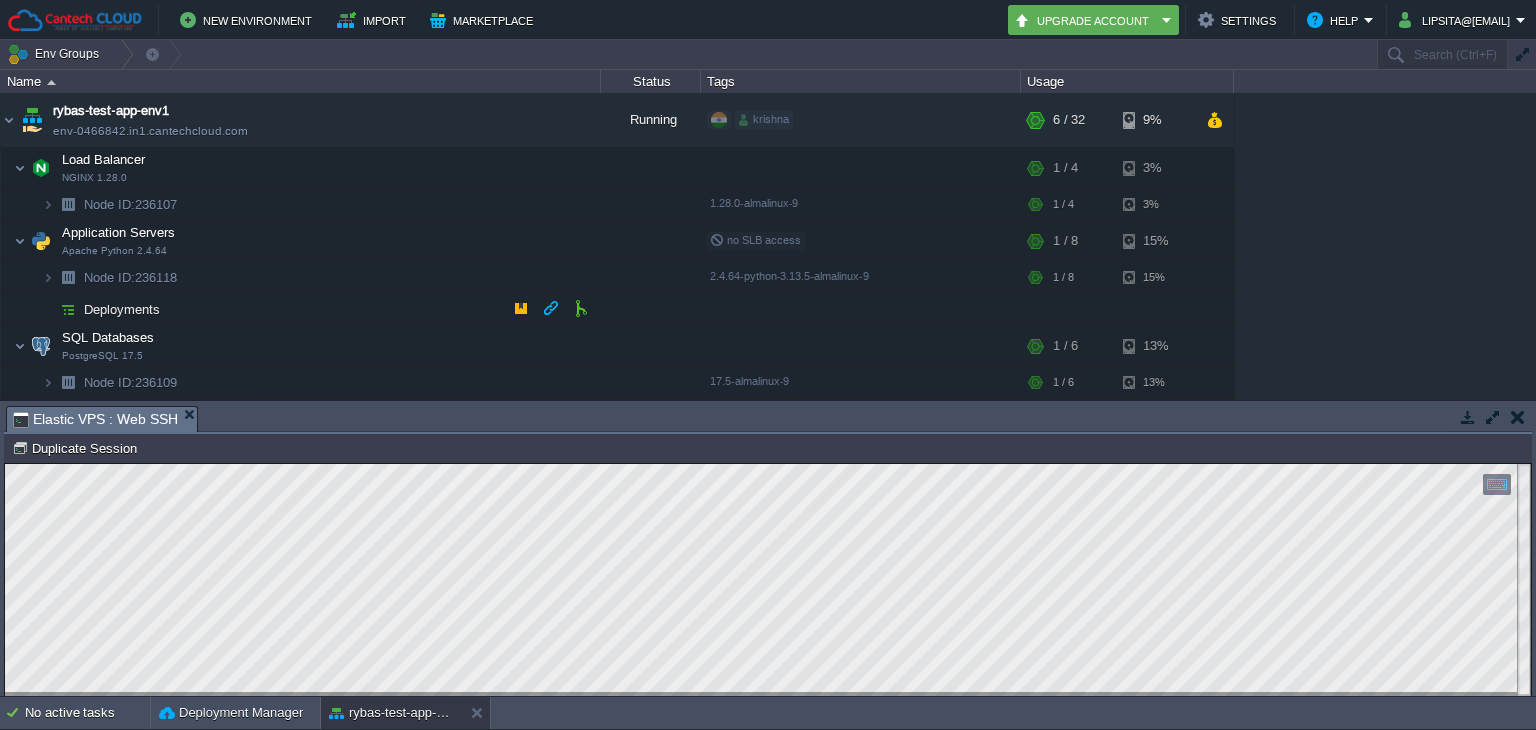 scroll, scrollTop: 0, scrollLeft: 0, axis: both 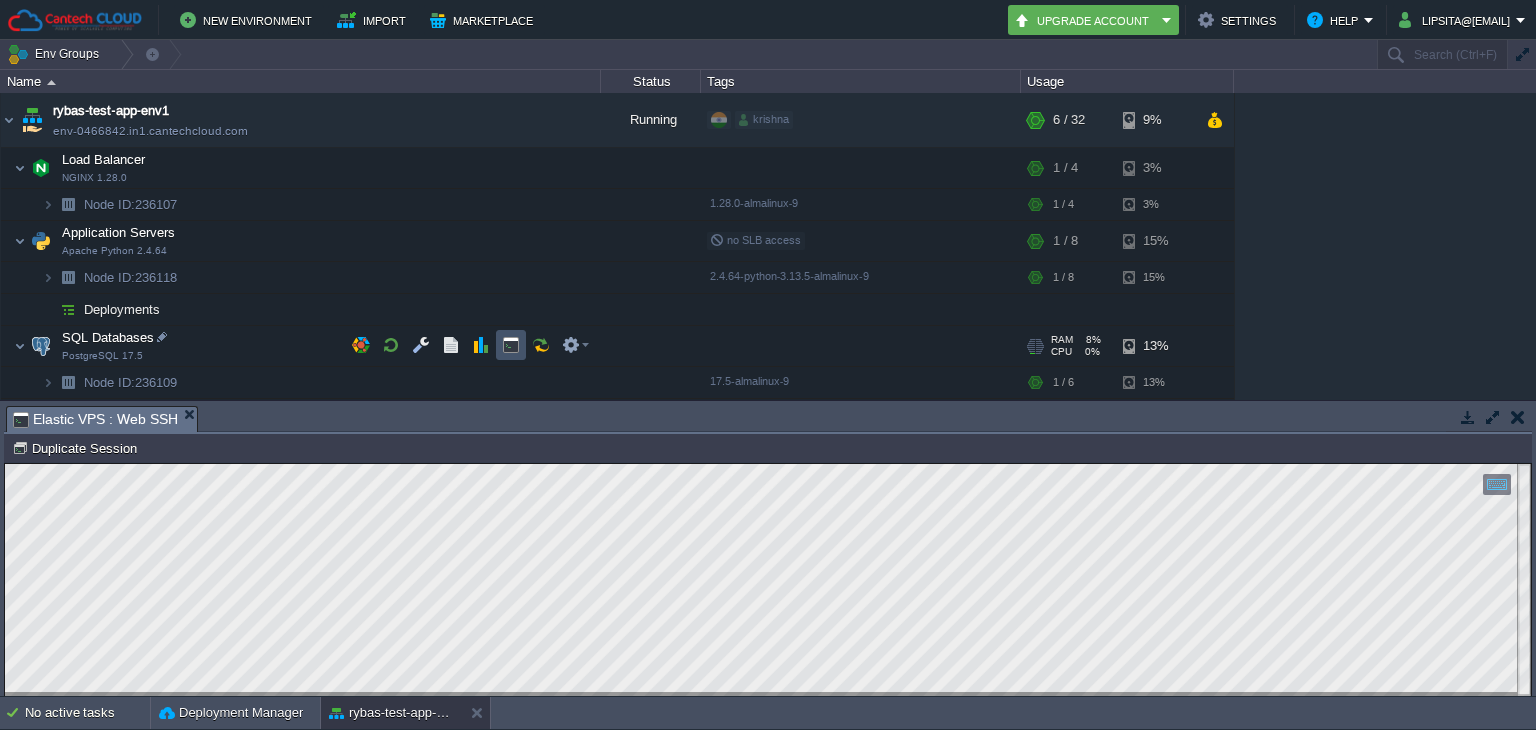 click at bounding box center [511, 345] 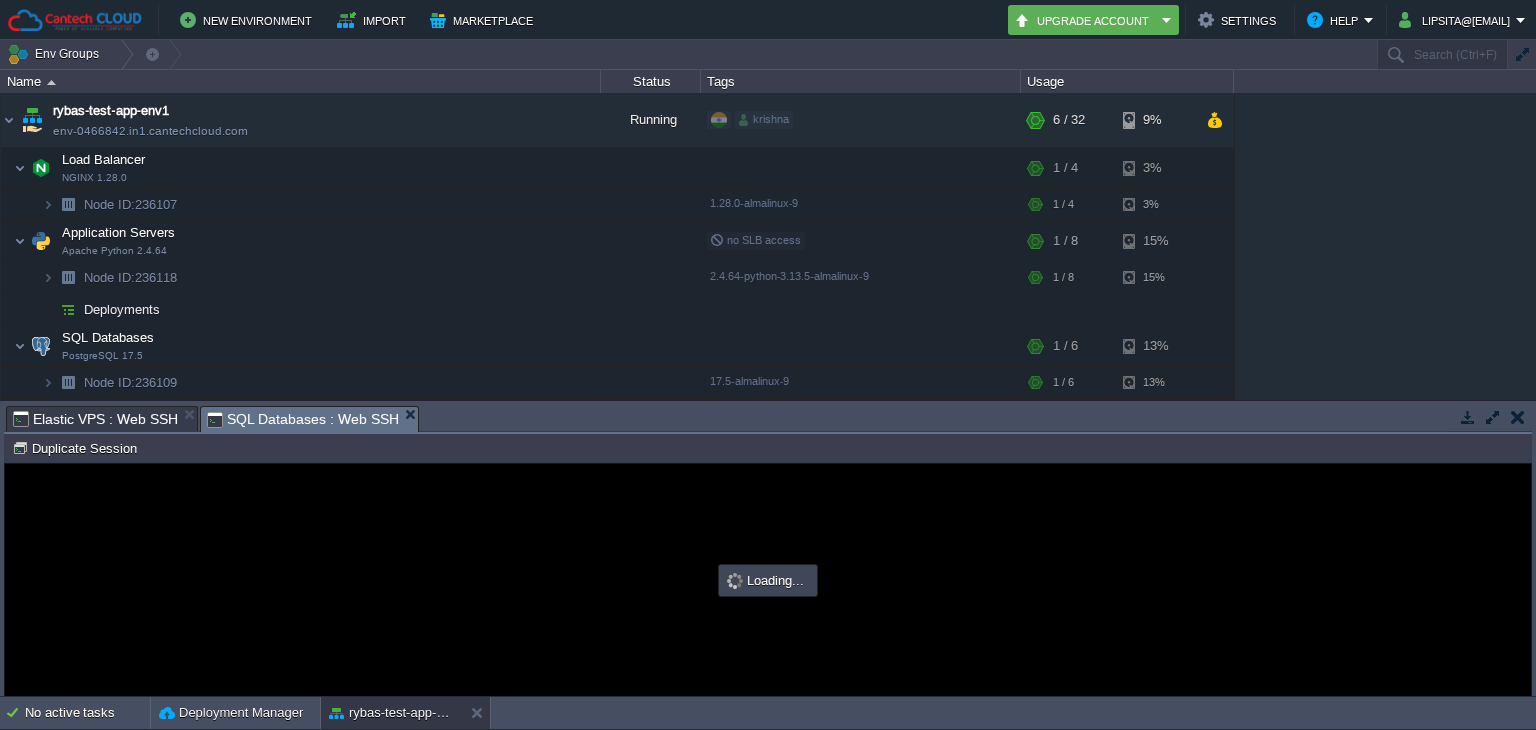 scroll, scrollTop: 0, scrollLeft: 0, axis: both 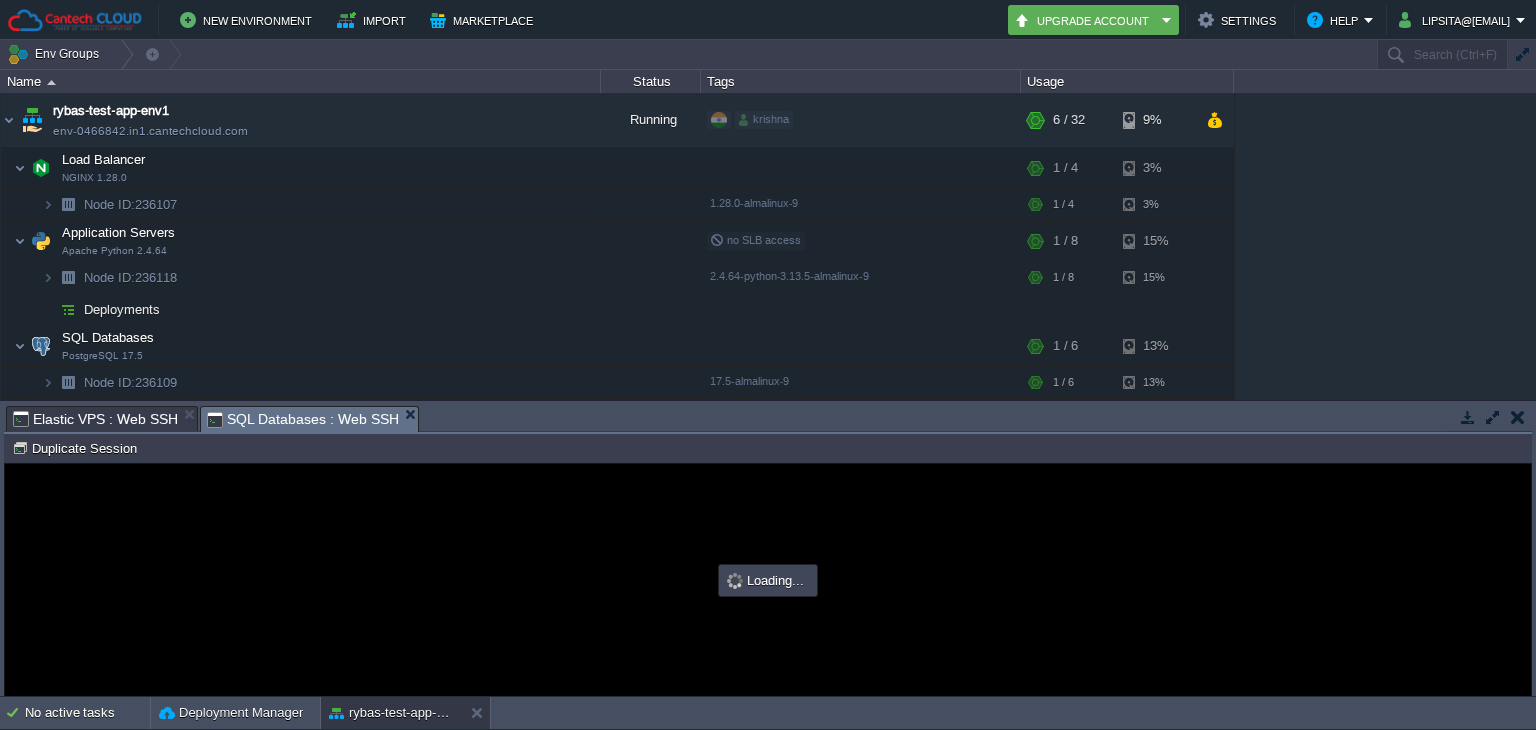 type on "#000000" 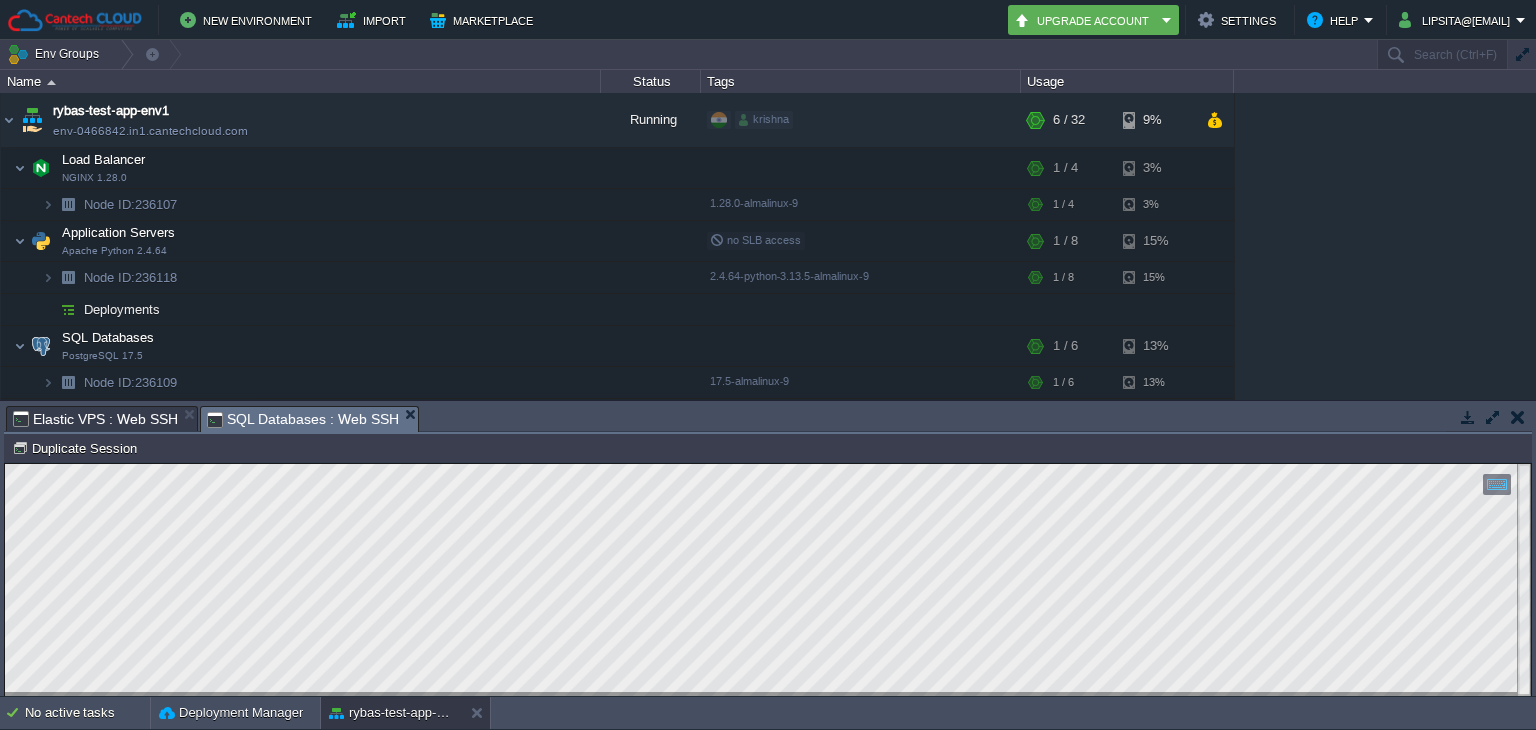 click on "Copy:                  Ctrl + Shift + C                                          Paste:                  Ctrl + V                                         Settings:                  Ctrl + Shift + Alt
0" at bounding box center (768, 464) 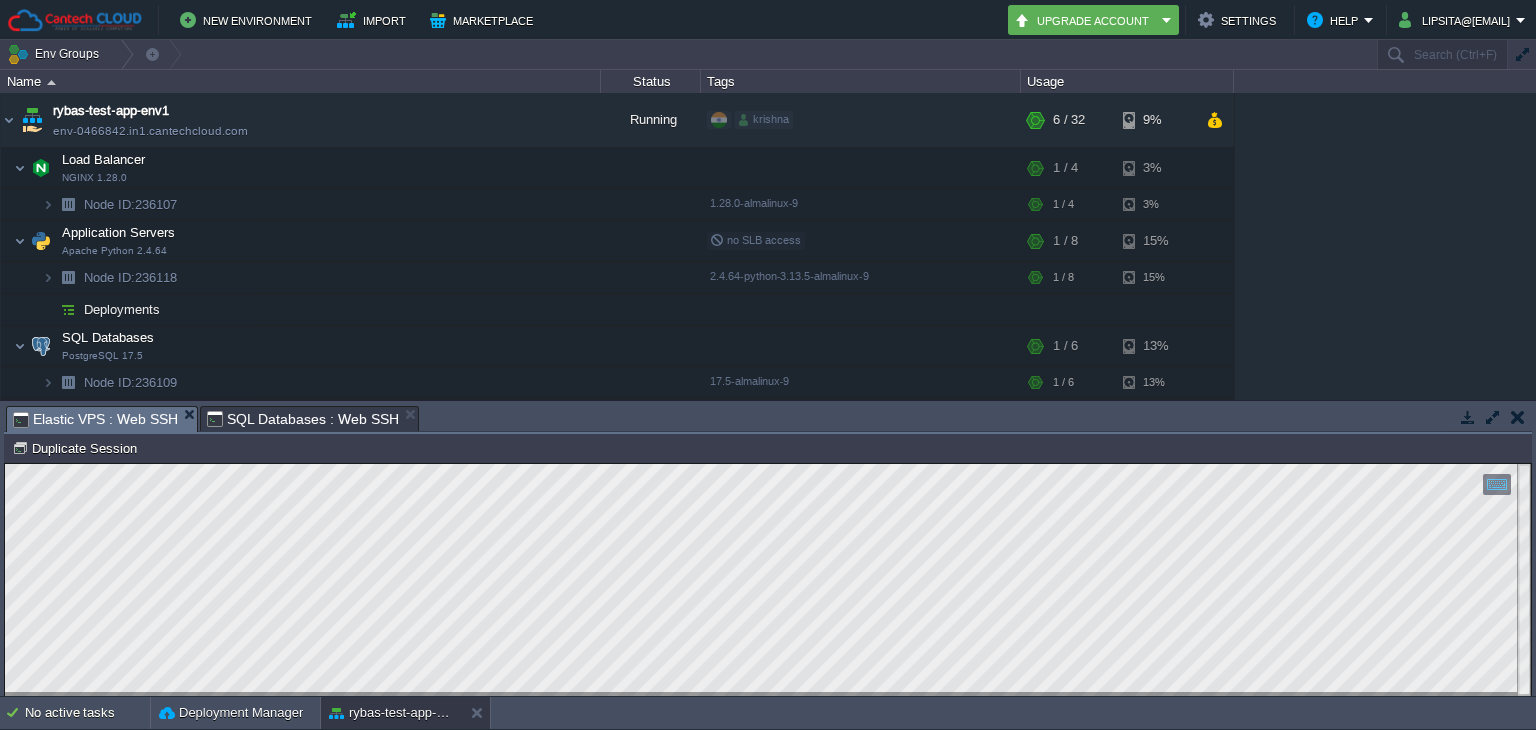 click on "Elastic VPS : Web SSH" at bounding box center (95, 419) 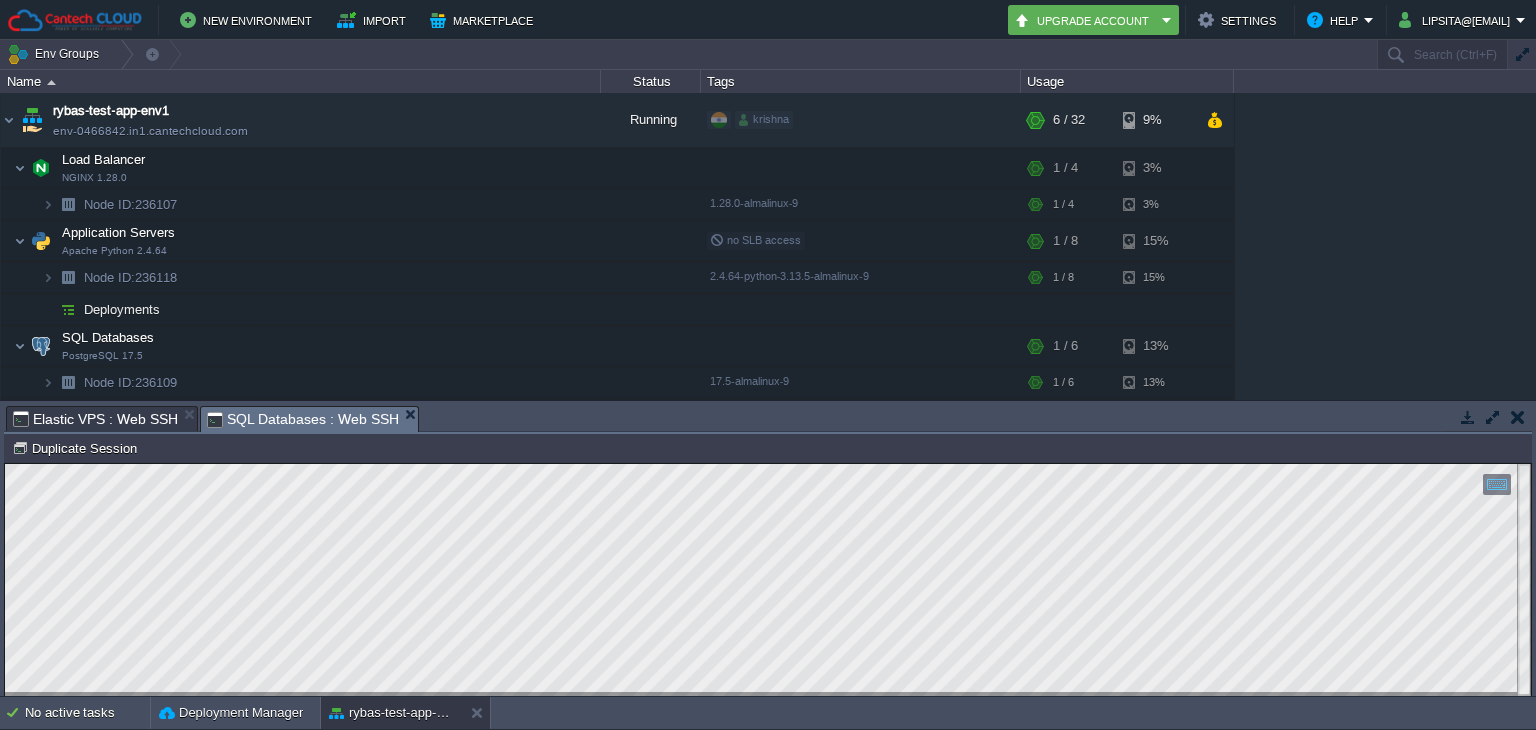 click on "SQL Databases : Web SSH" at bounding box center (303, 419) 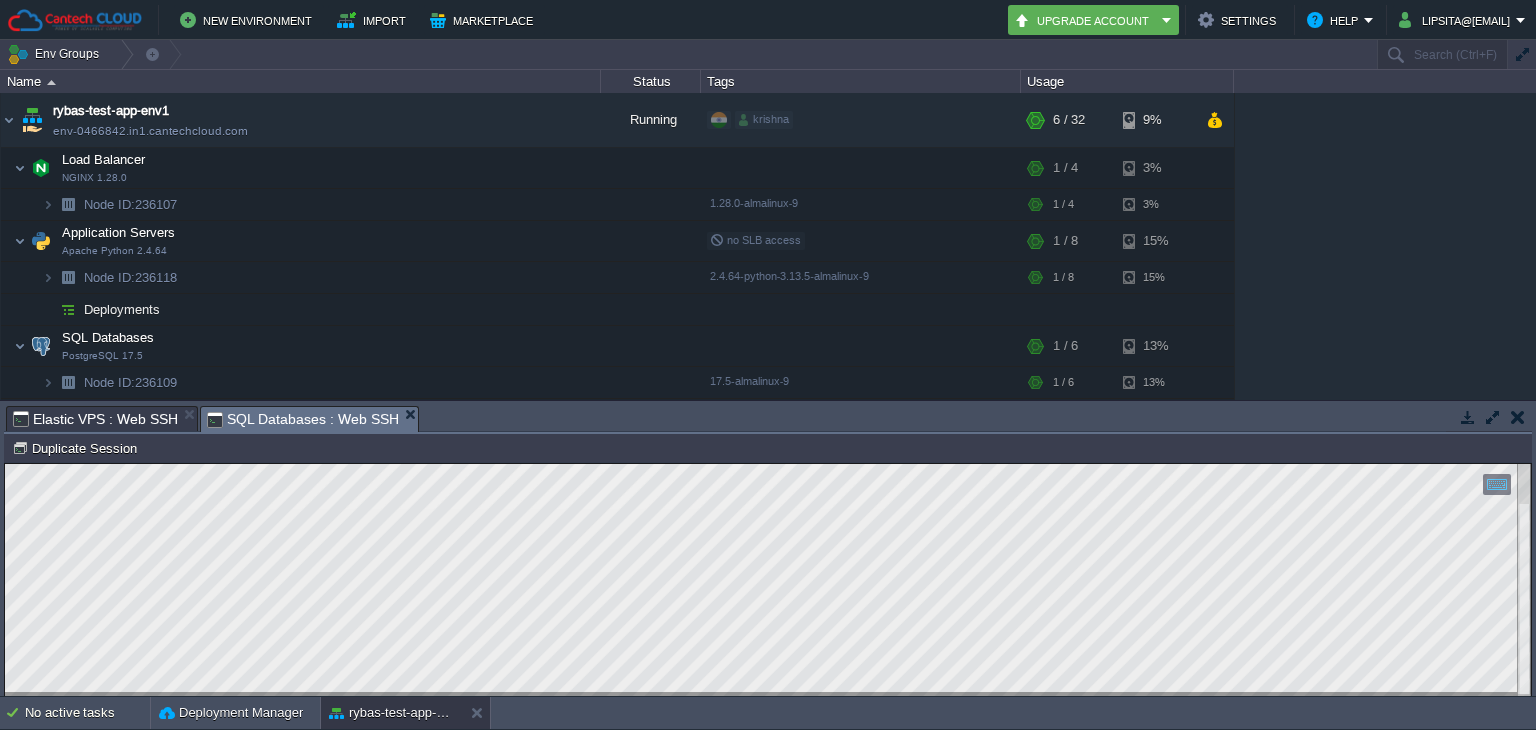 click at bounding box center (1518, 417) 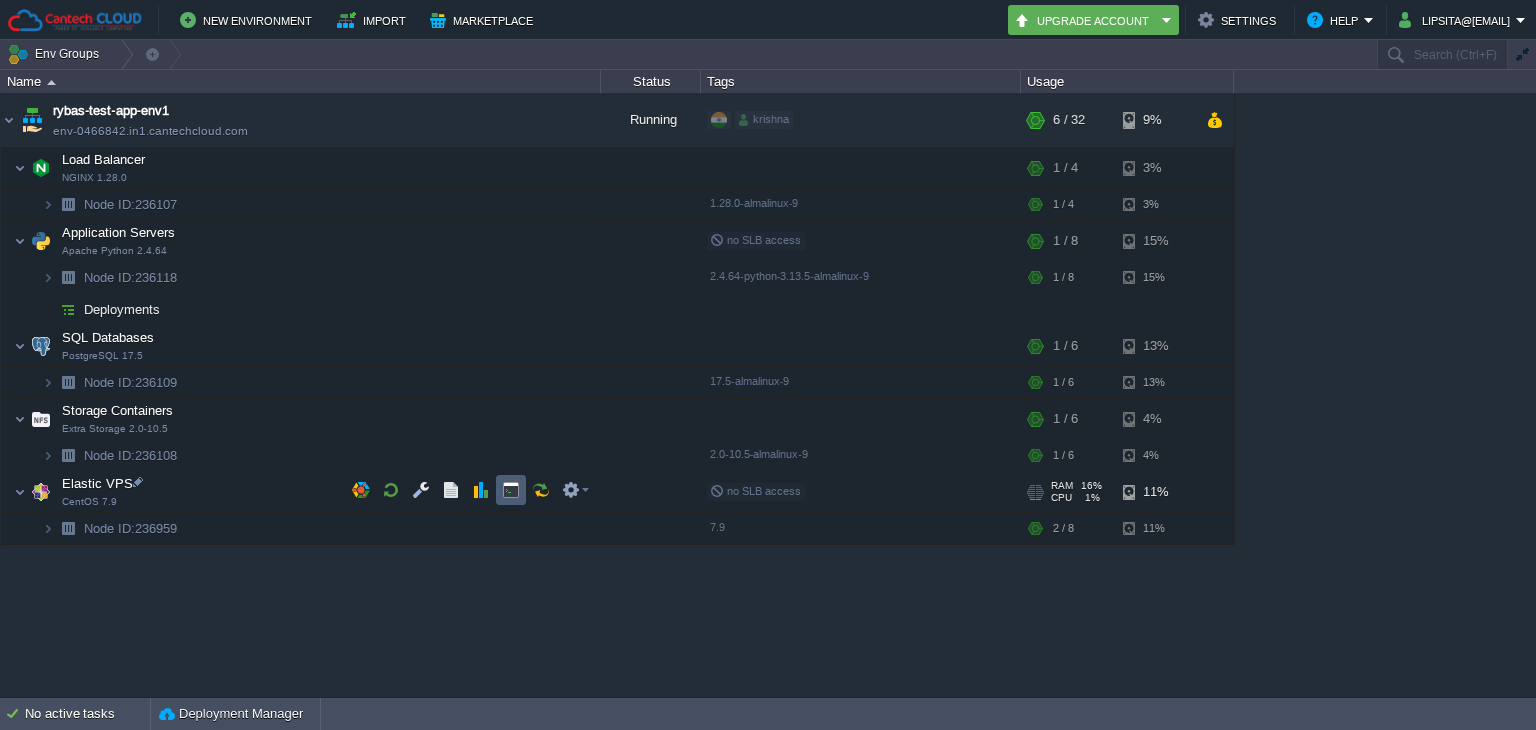 click at bounding box center (511, 490) 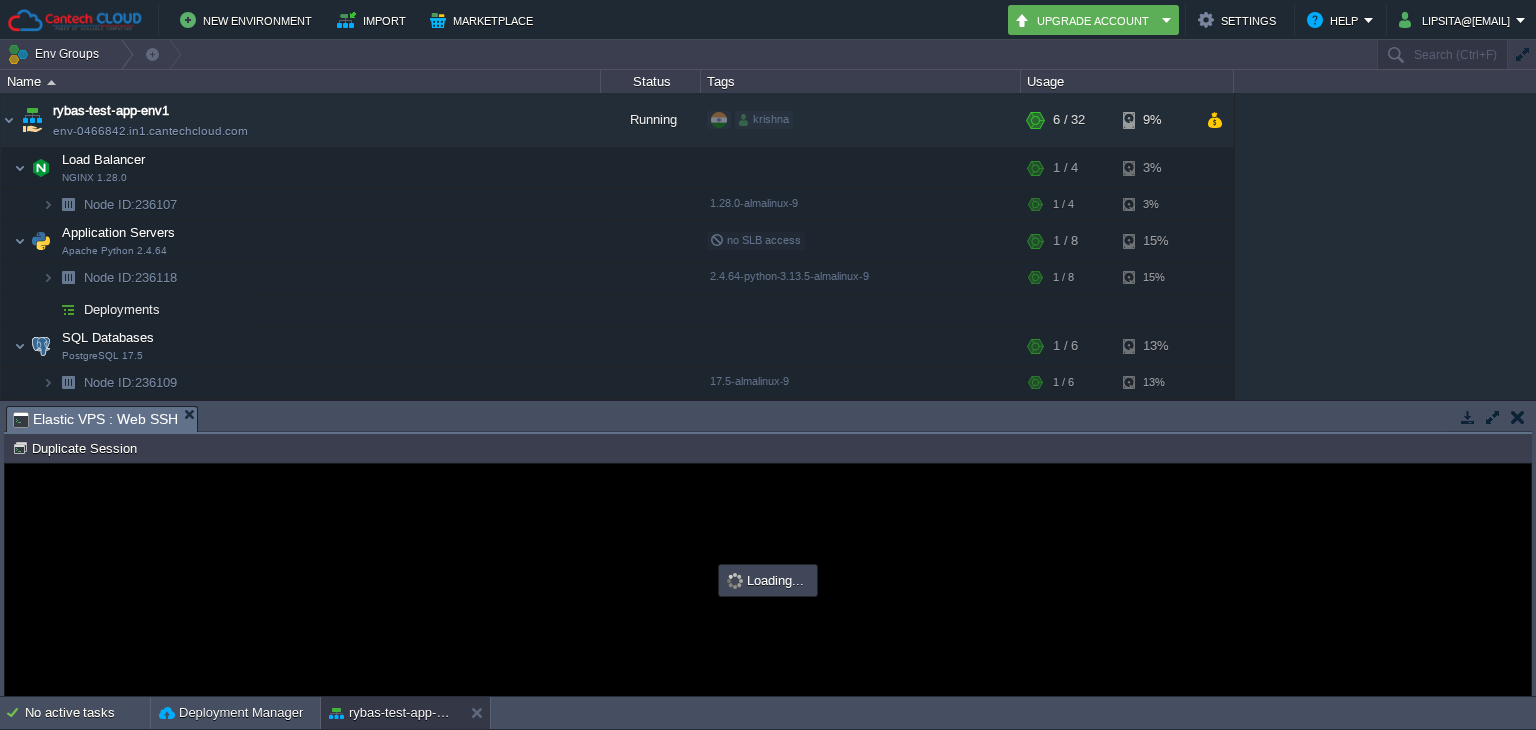 scroll, scrollTop: 0, scrollLeft: 0, axis: both 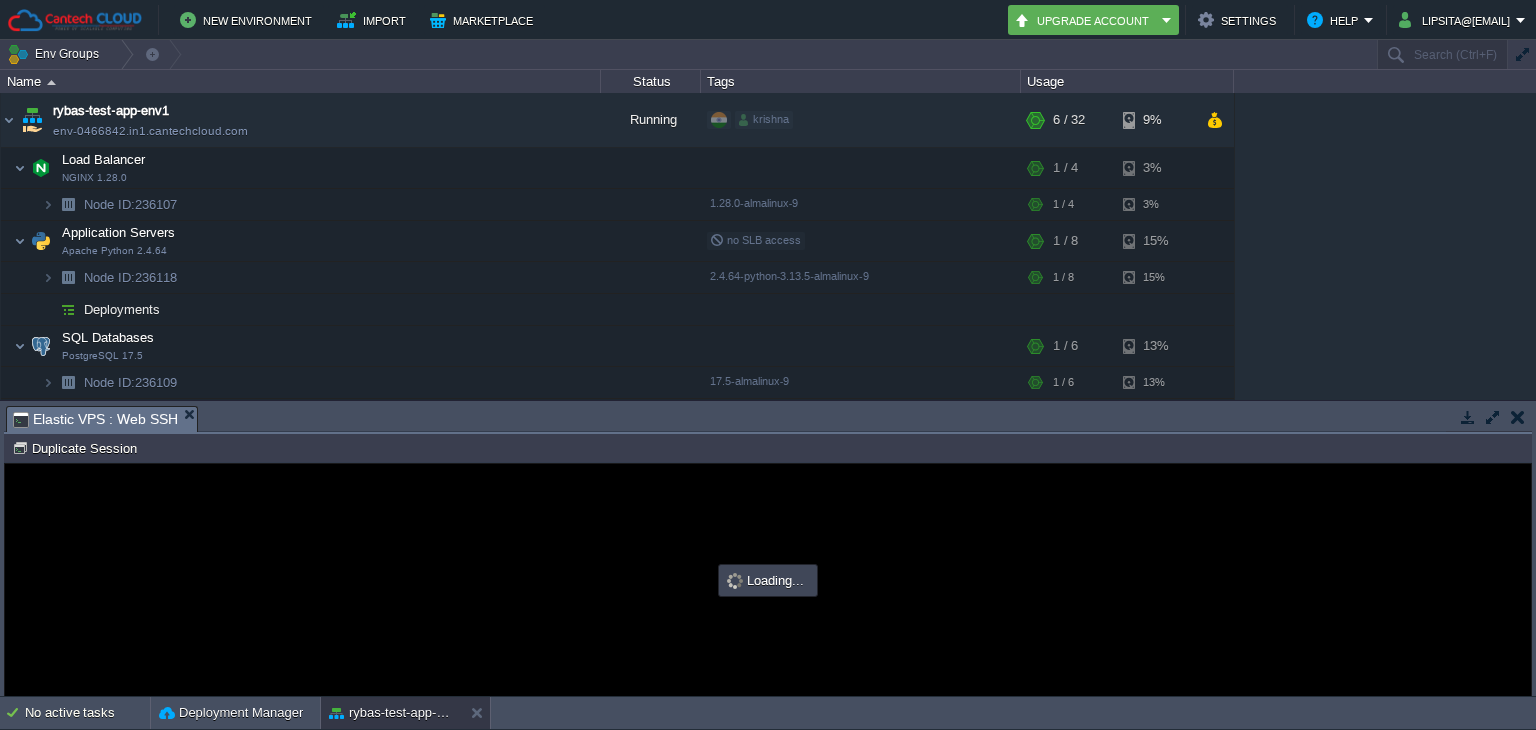 type on "#000000" 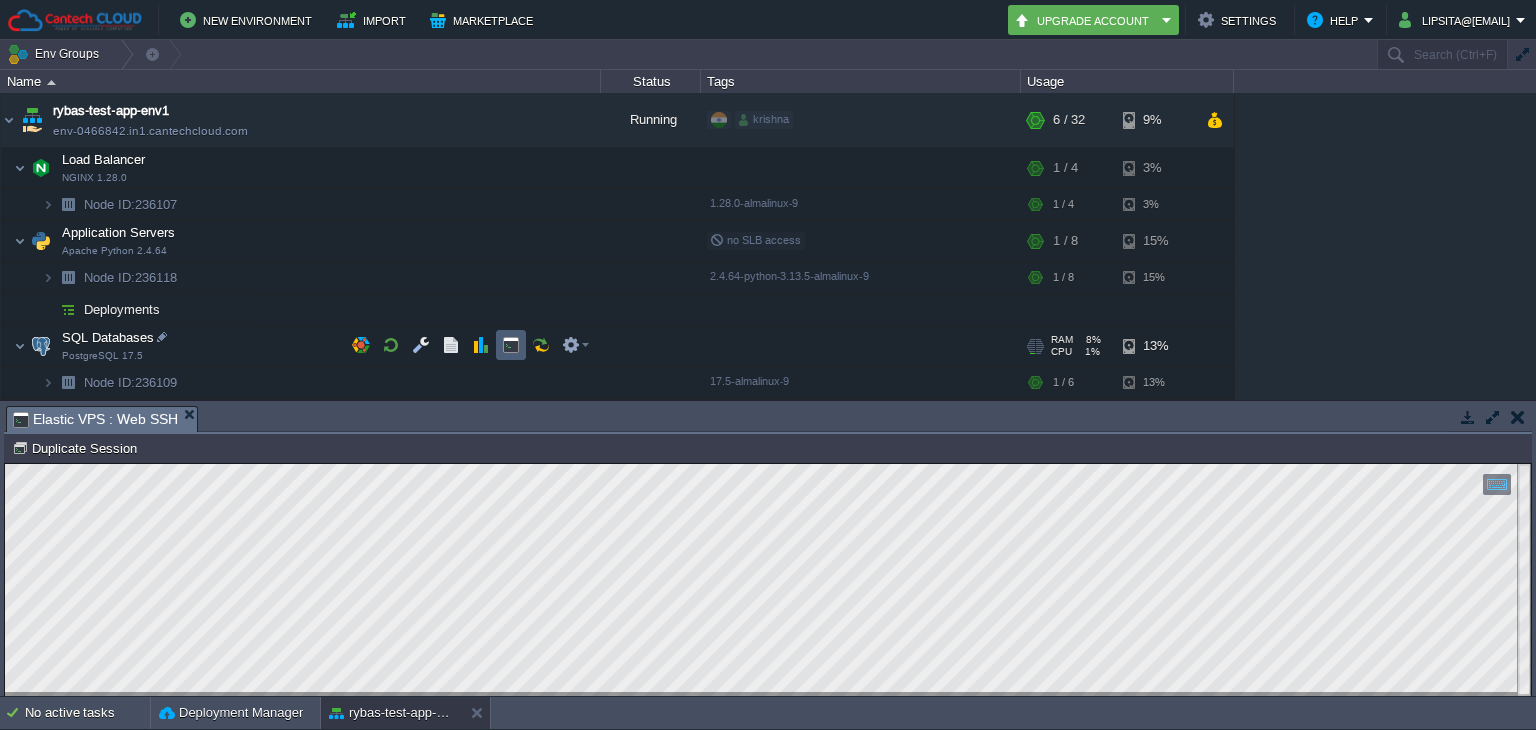 click at bounding box center [511, 345] 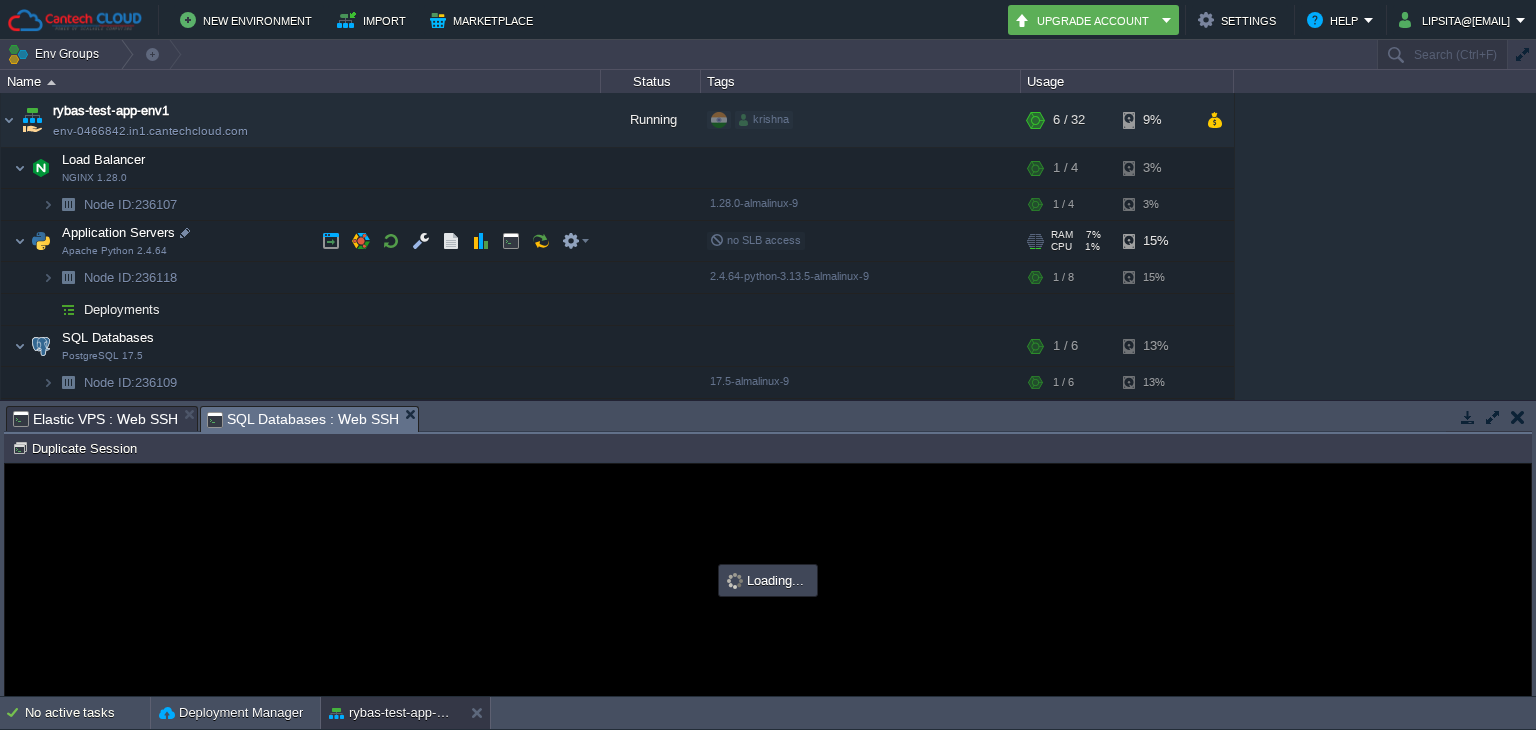 scroll, scrollTop: 142, scrollLeft: 0, axis: vertical 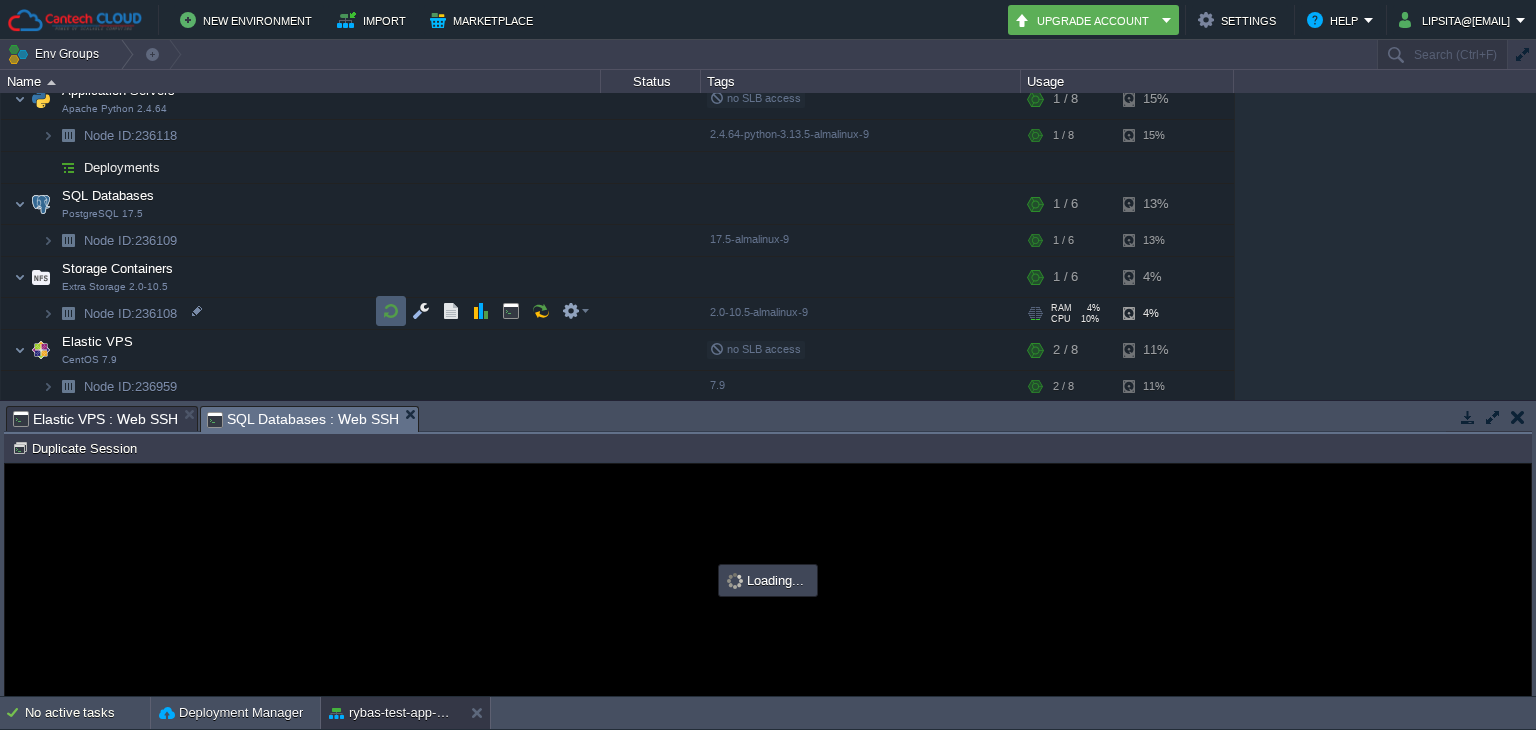 type on "#000000" 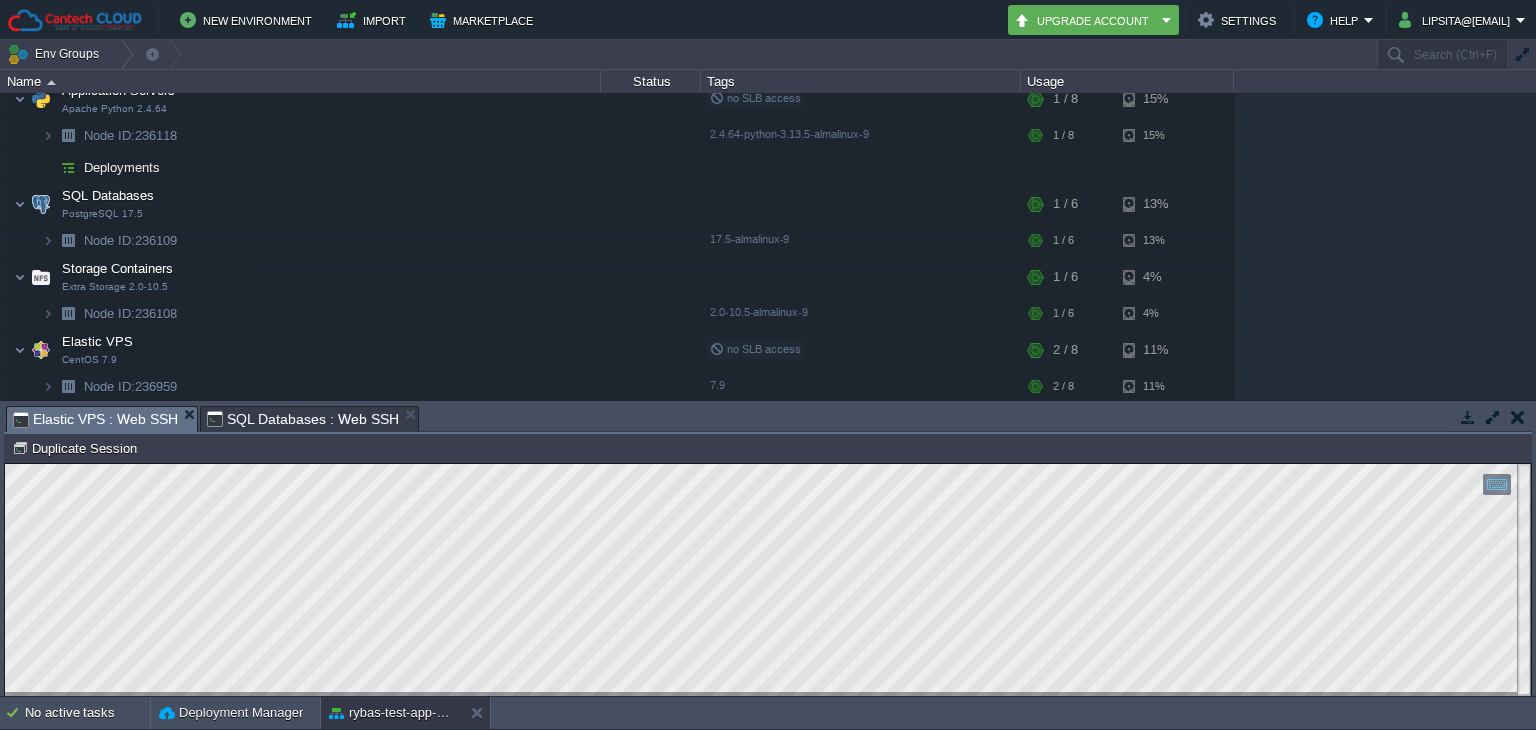 click on "Elastic VPS : Web SSH" at bounding box center (95, 419) 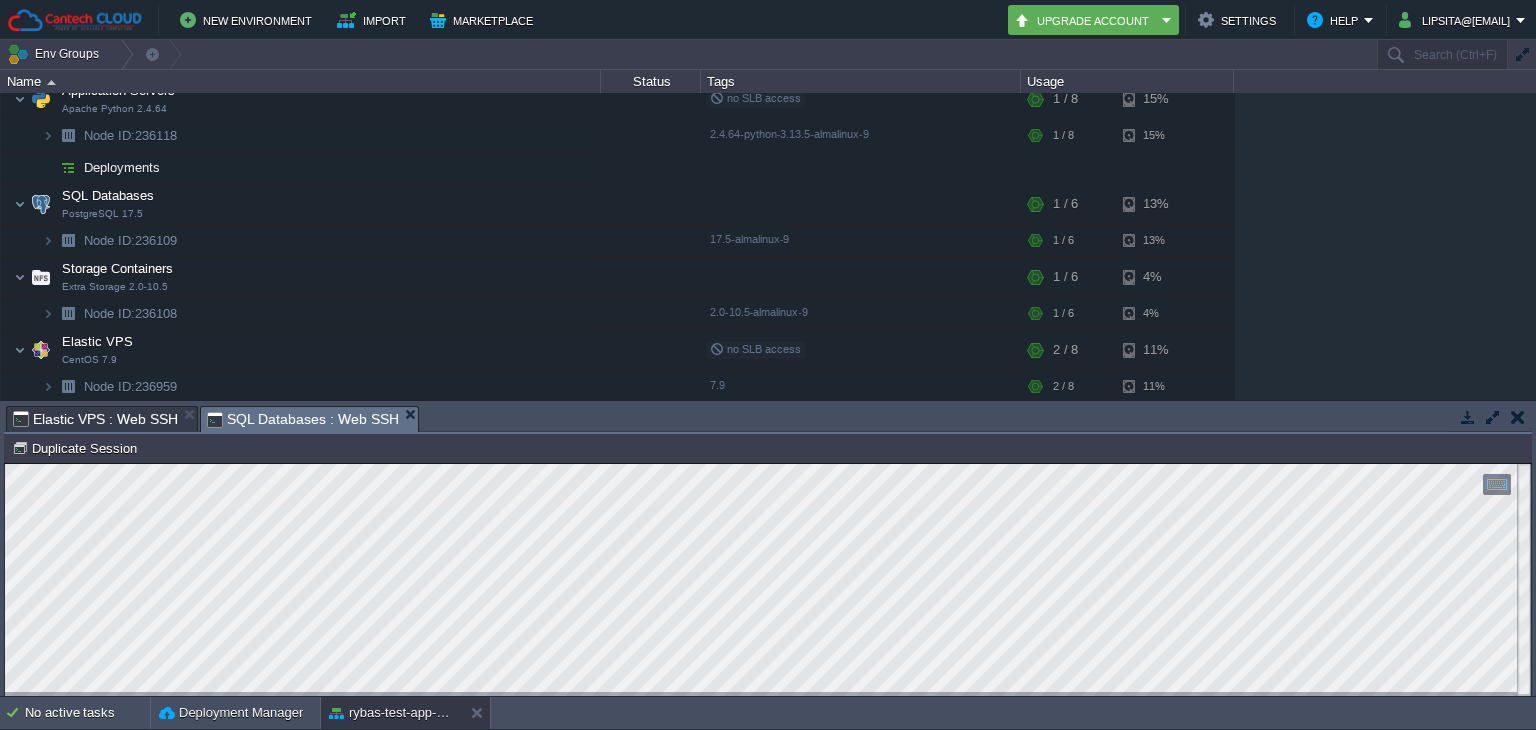 click on "SQL Databases : Web SSH" at bounding box center [303, 419] 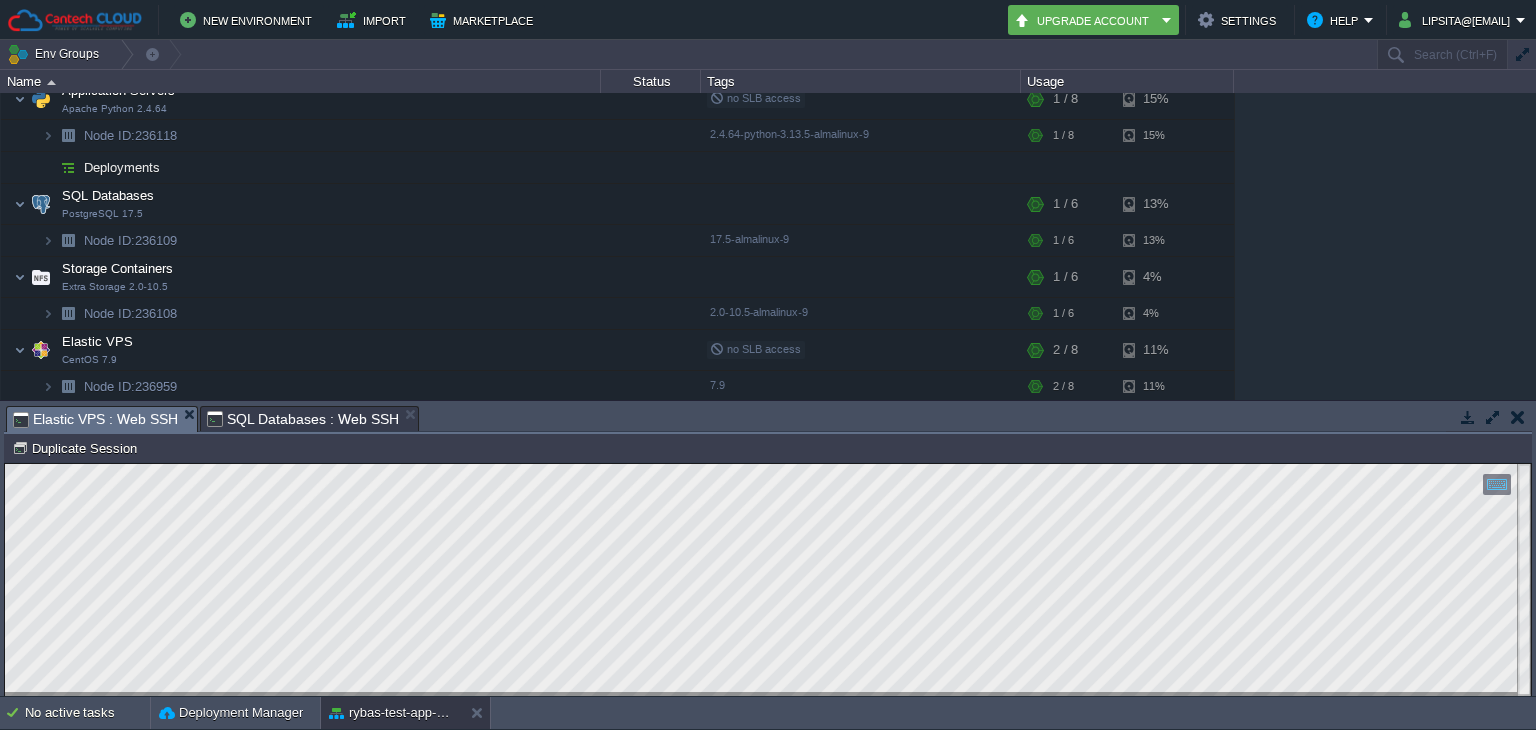 click on "Elastic VPS : Web SSH" at bounding box center [95, 419] 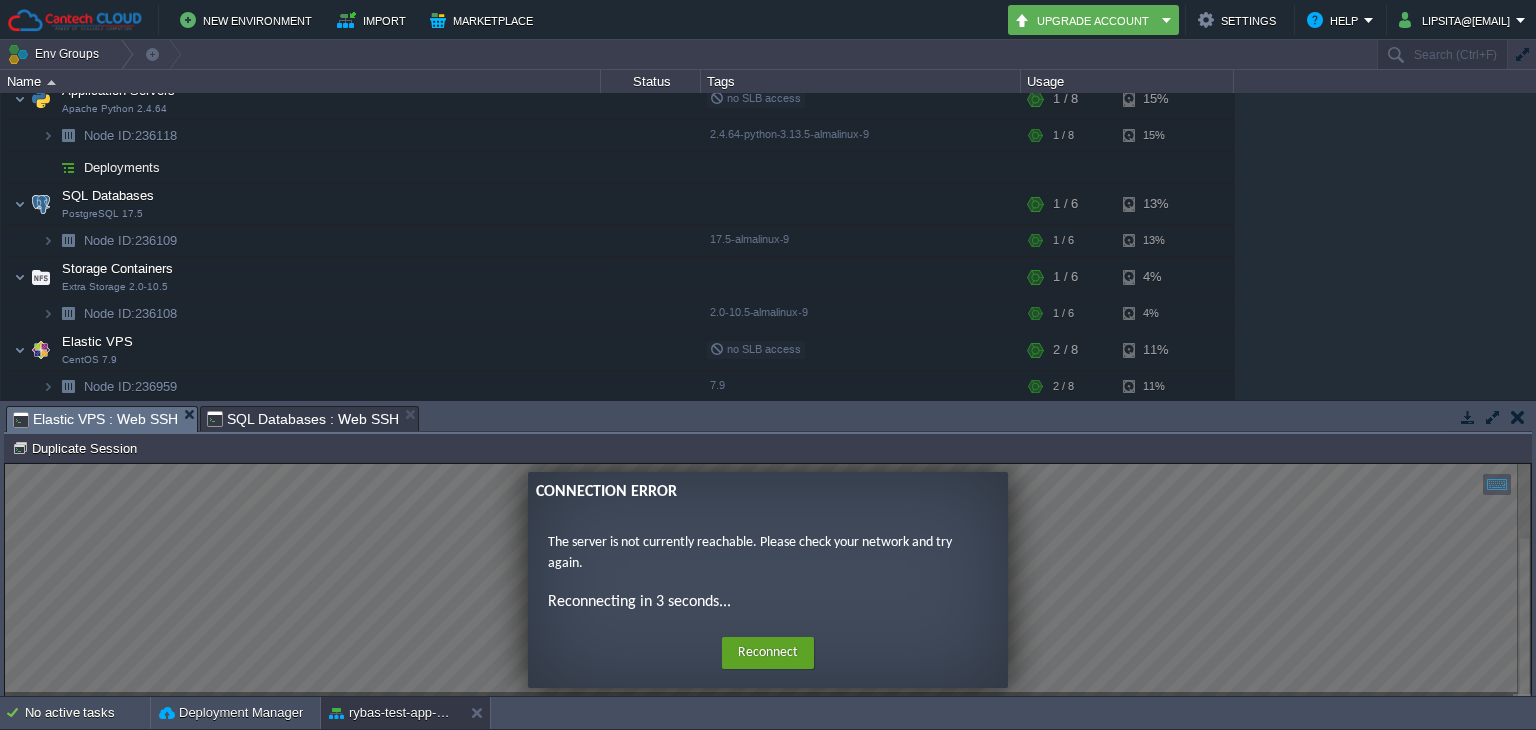 click on "Home Reconnect Logout" at bounding box center [768, 653] 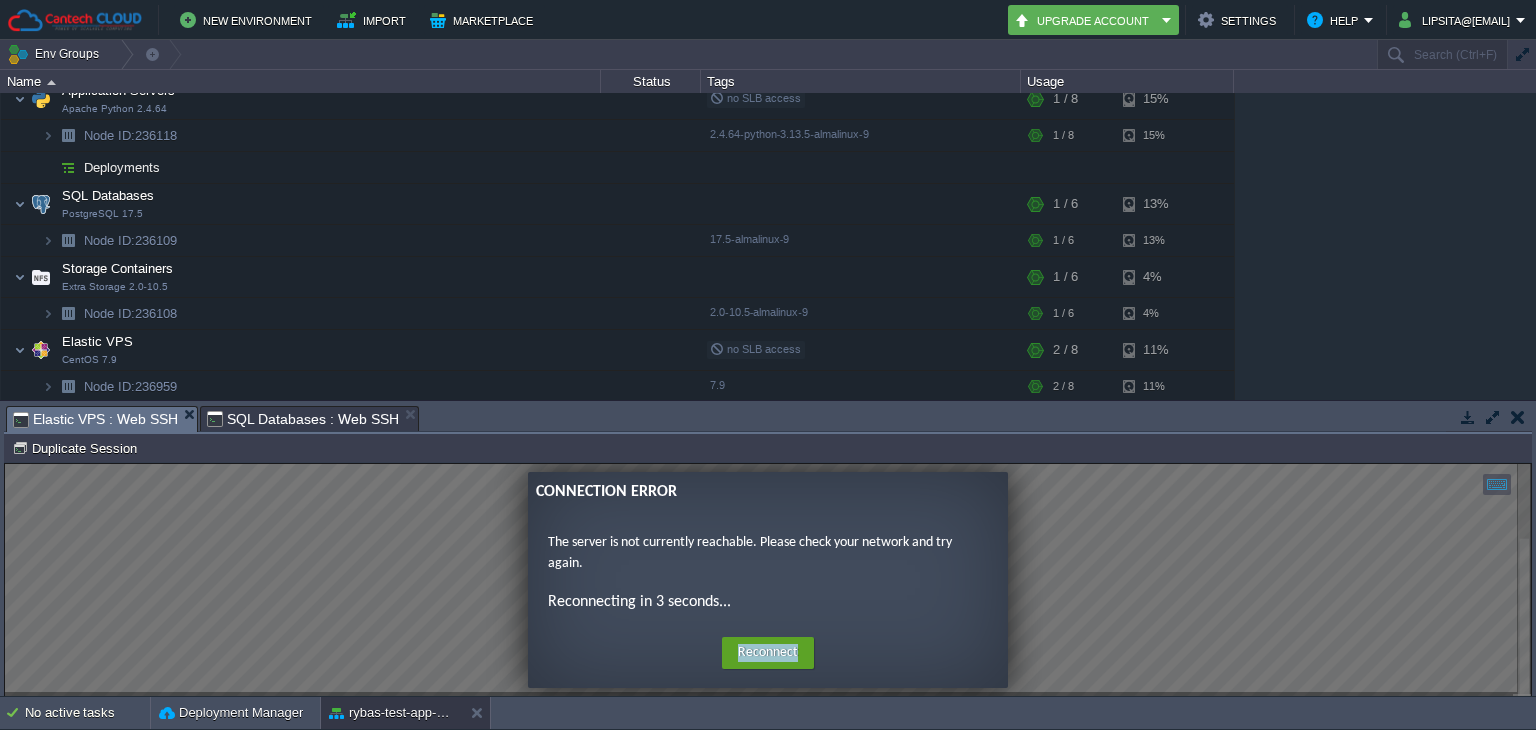 click on "Home Reconnect Logout" at bounding box center (768, 653) 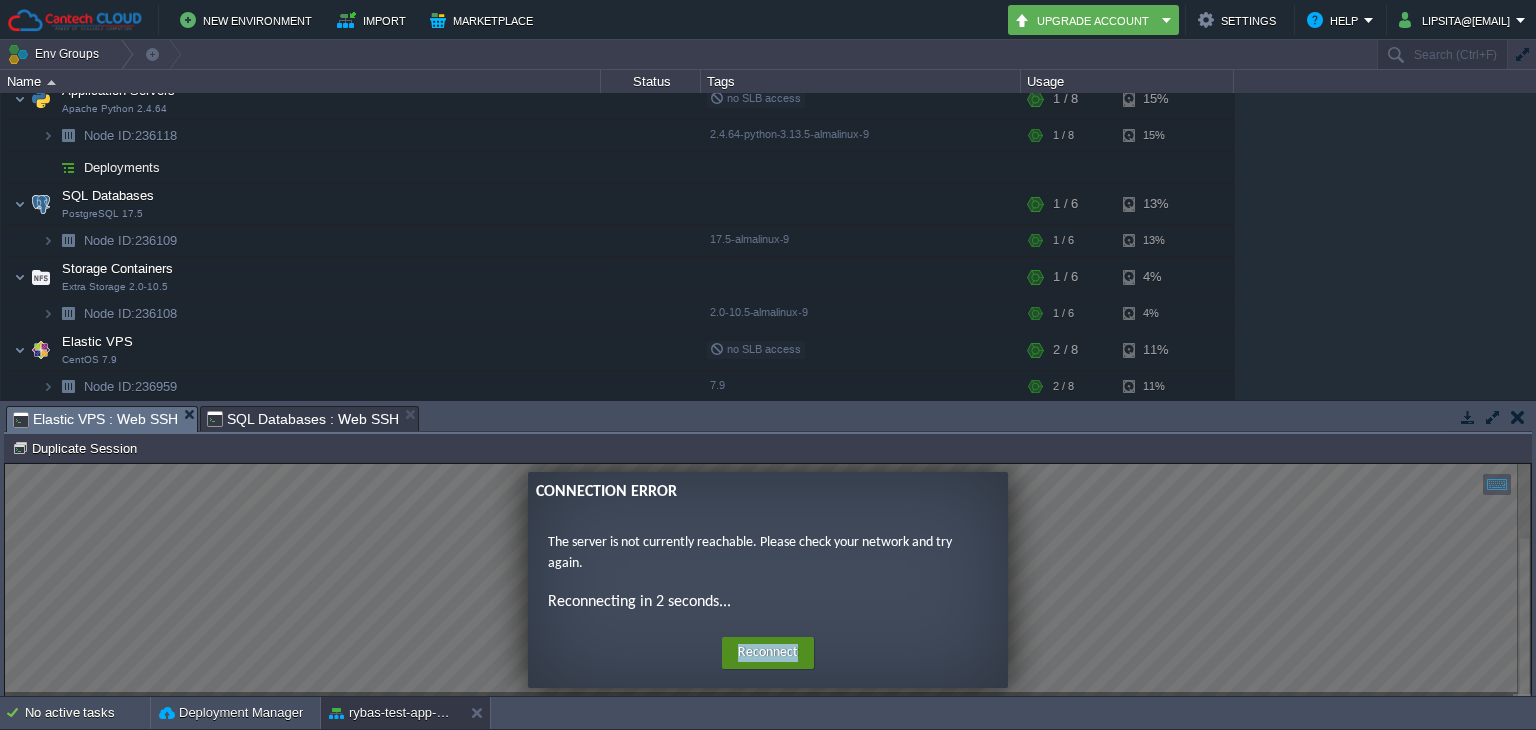 click on "Reconnect" at bounding box center [768, 653] 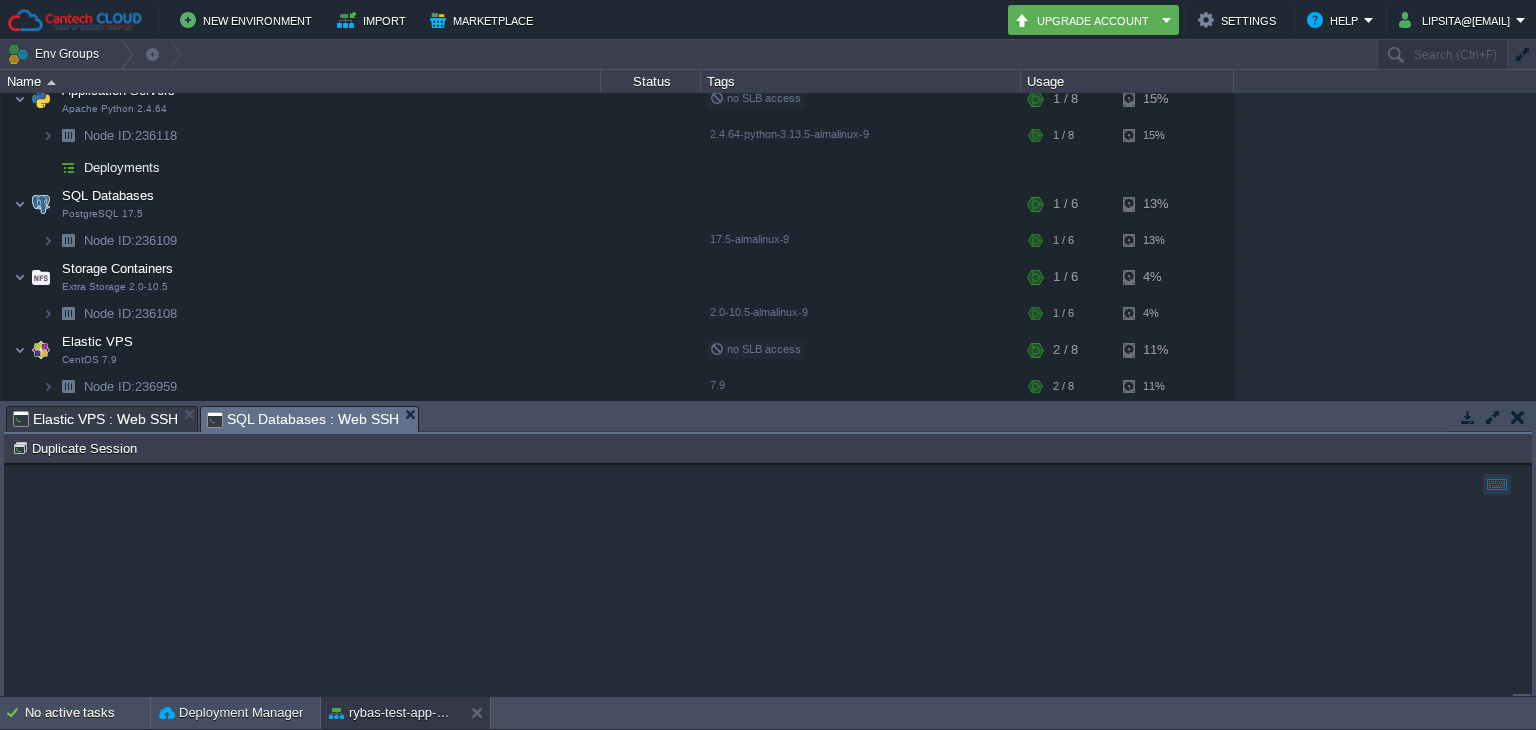 click on "SQL Databases : Web SSH" at bounding box center [303, 419] 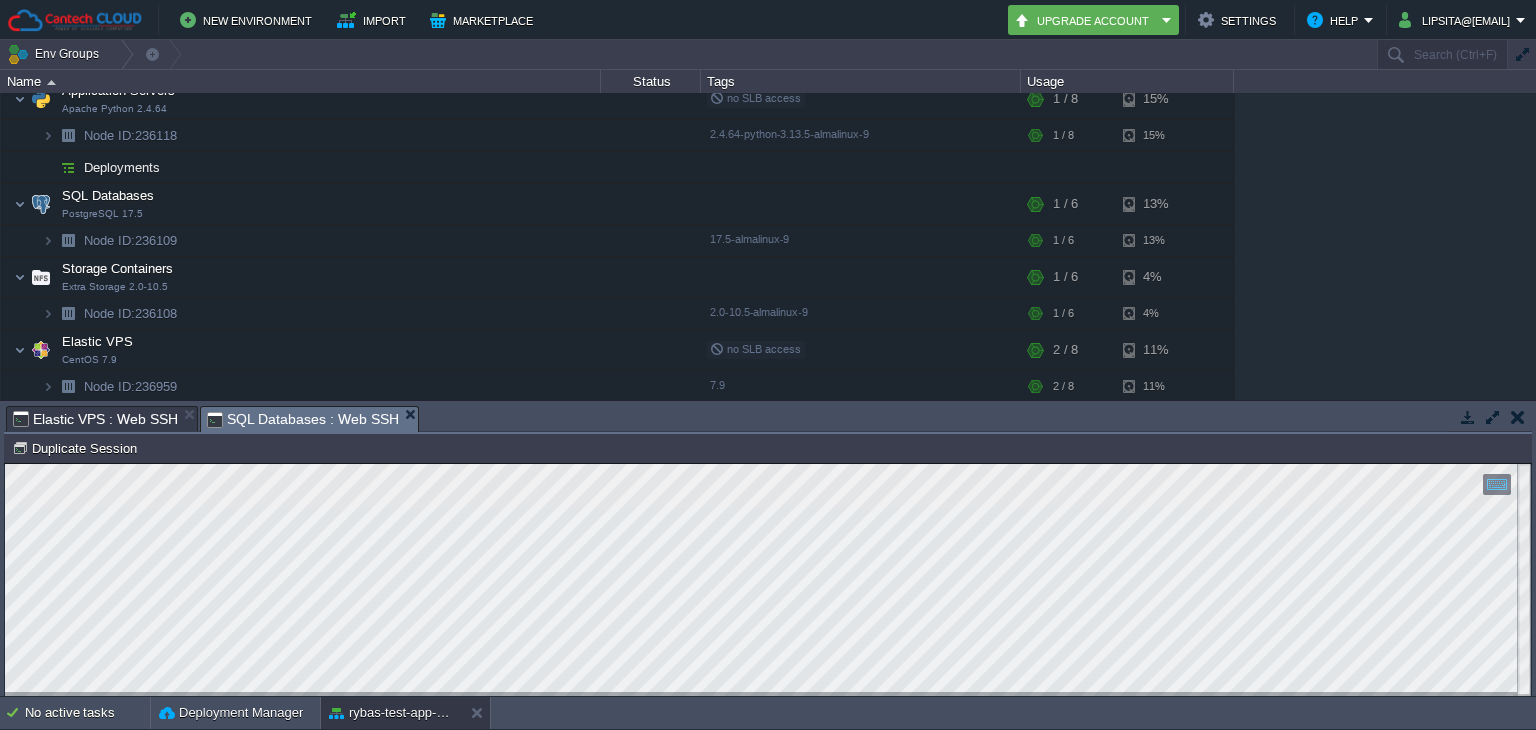 click on "Copy:                  Ctrl + Shift + C                                          Paste:                  Ctrl + V                                         Settings:                  Ctrl + Shift + Alt
0" at bounding box center [768, 464] 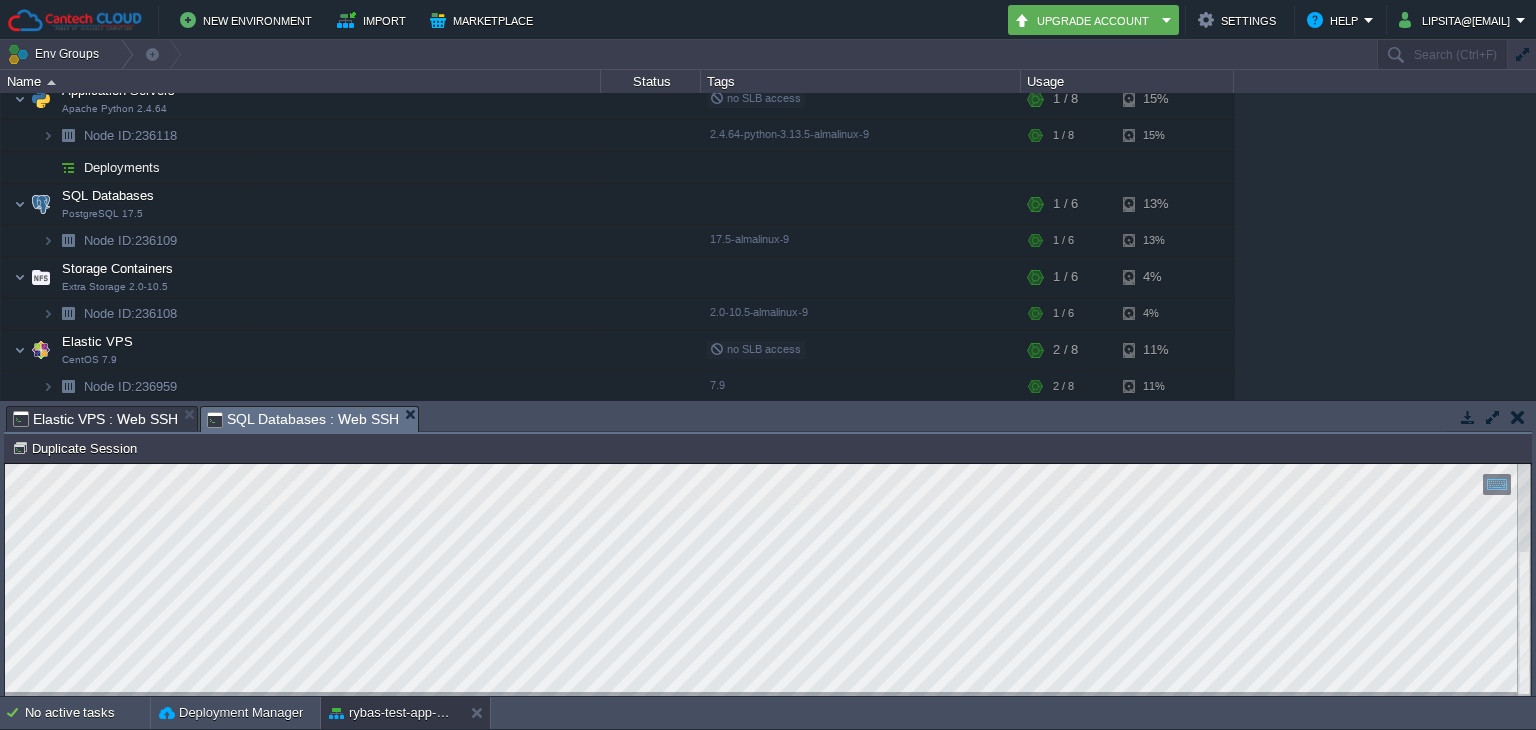 click on "Copy:                  Ctrl + Shift + C                                          Paste:                  Ctrl + V                                         Settings:                  Ctrl + Shift + Alt
0" at bounding box center [768, 580] 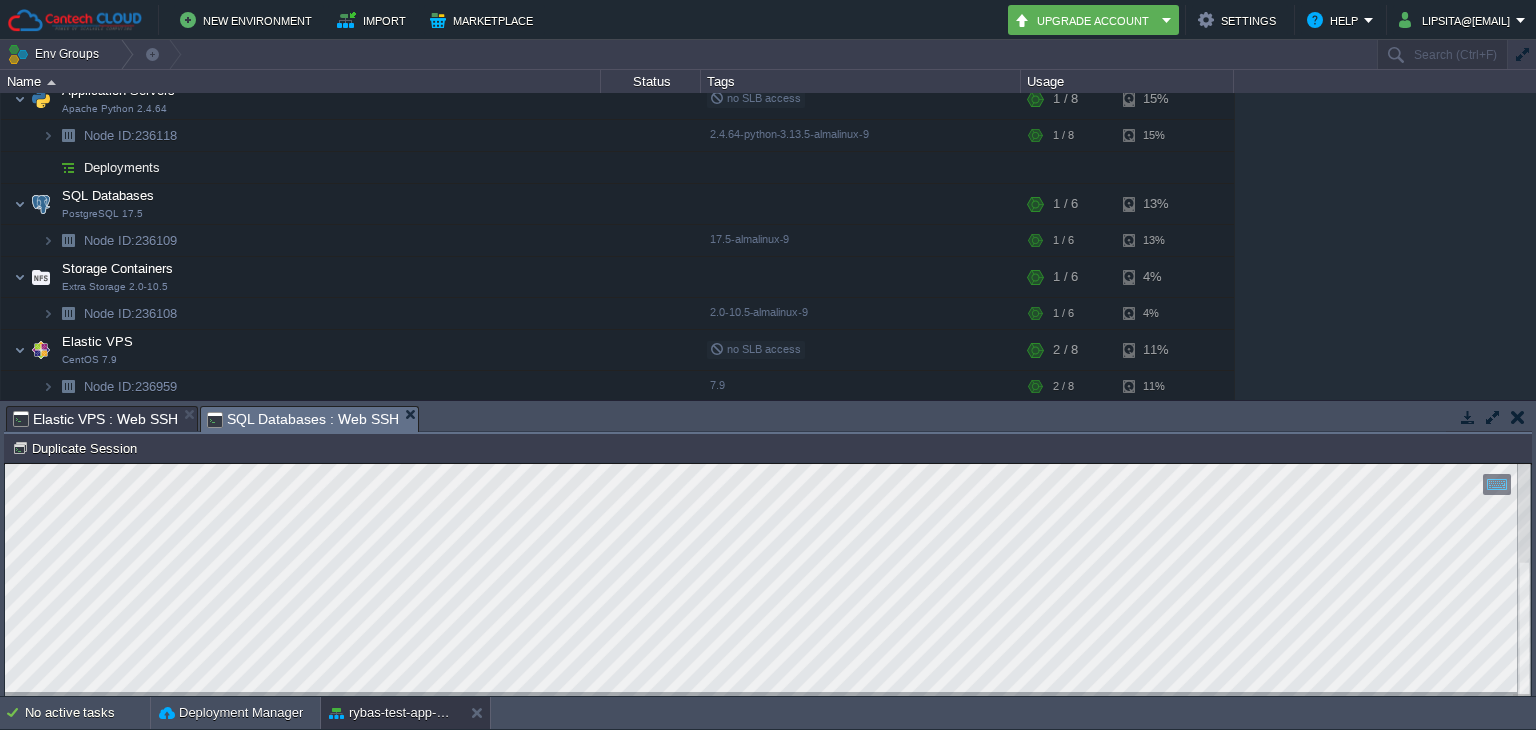 click on "Copy:                  Ctrl + Shift + C                                          Paste:                  Ctrl + V                                         Settings:                  Ctrl + Shift + Alt
0" at bounding box center [768, 580] 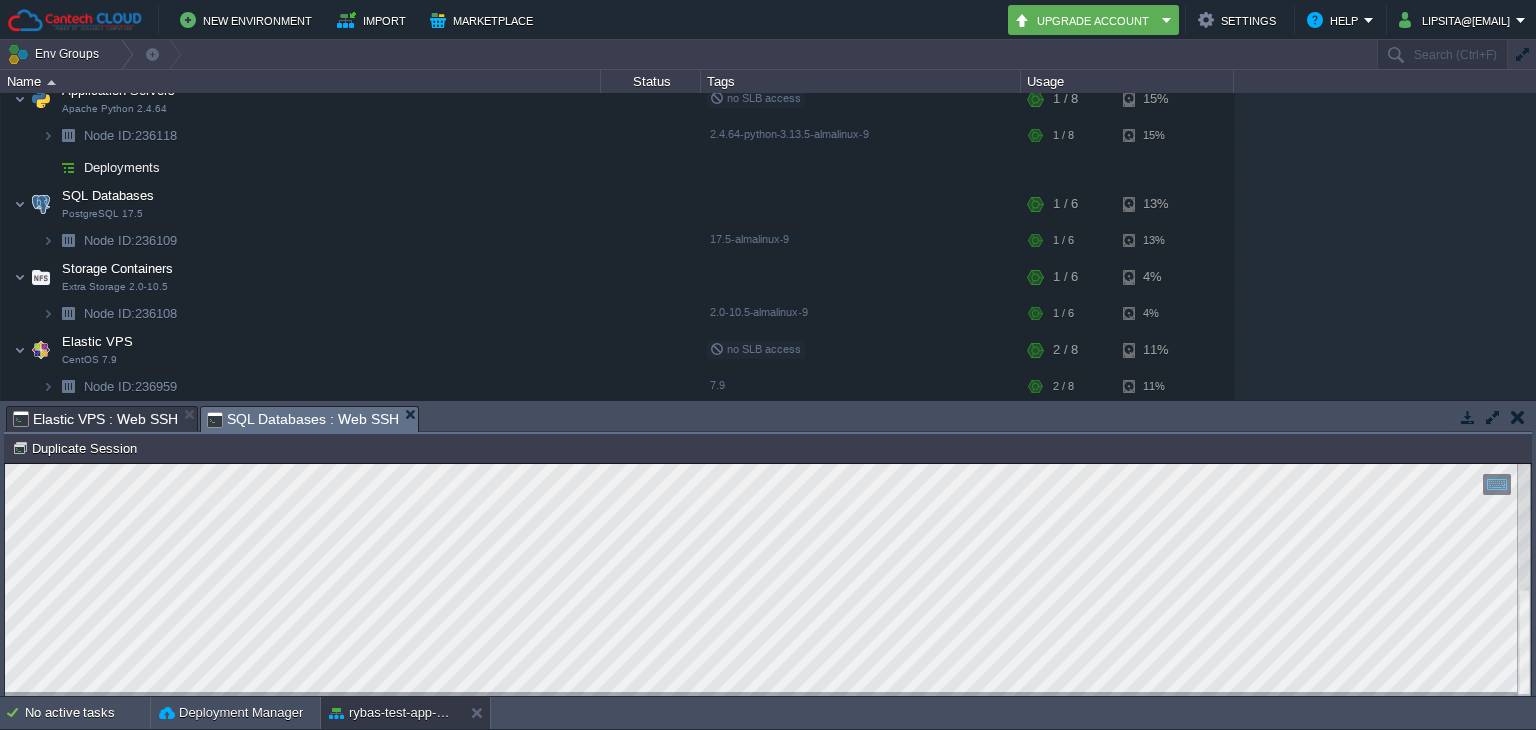 click at bounding box center [1518, 417] 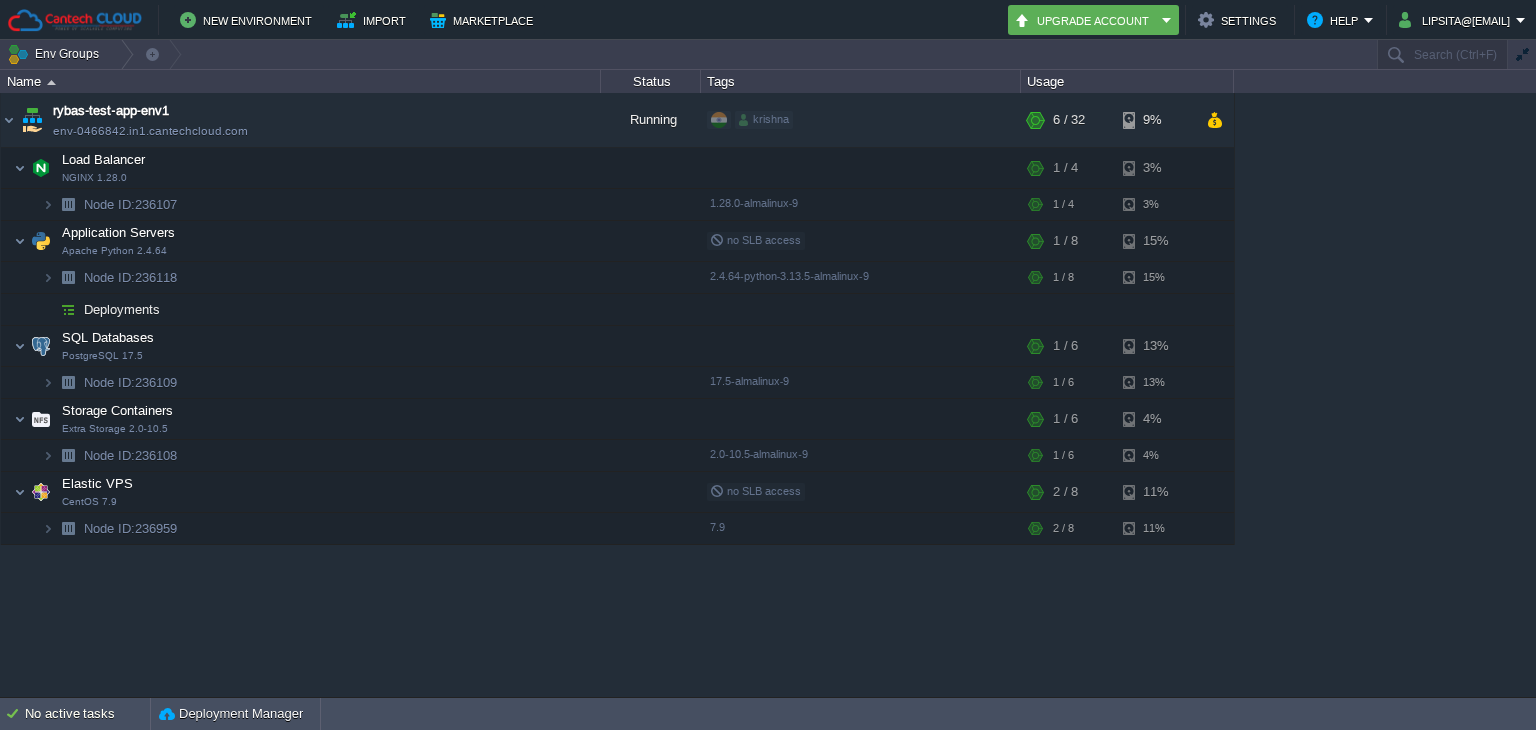 scroll, scrollTop: 0, scrollLeft: 0, axis: both 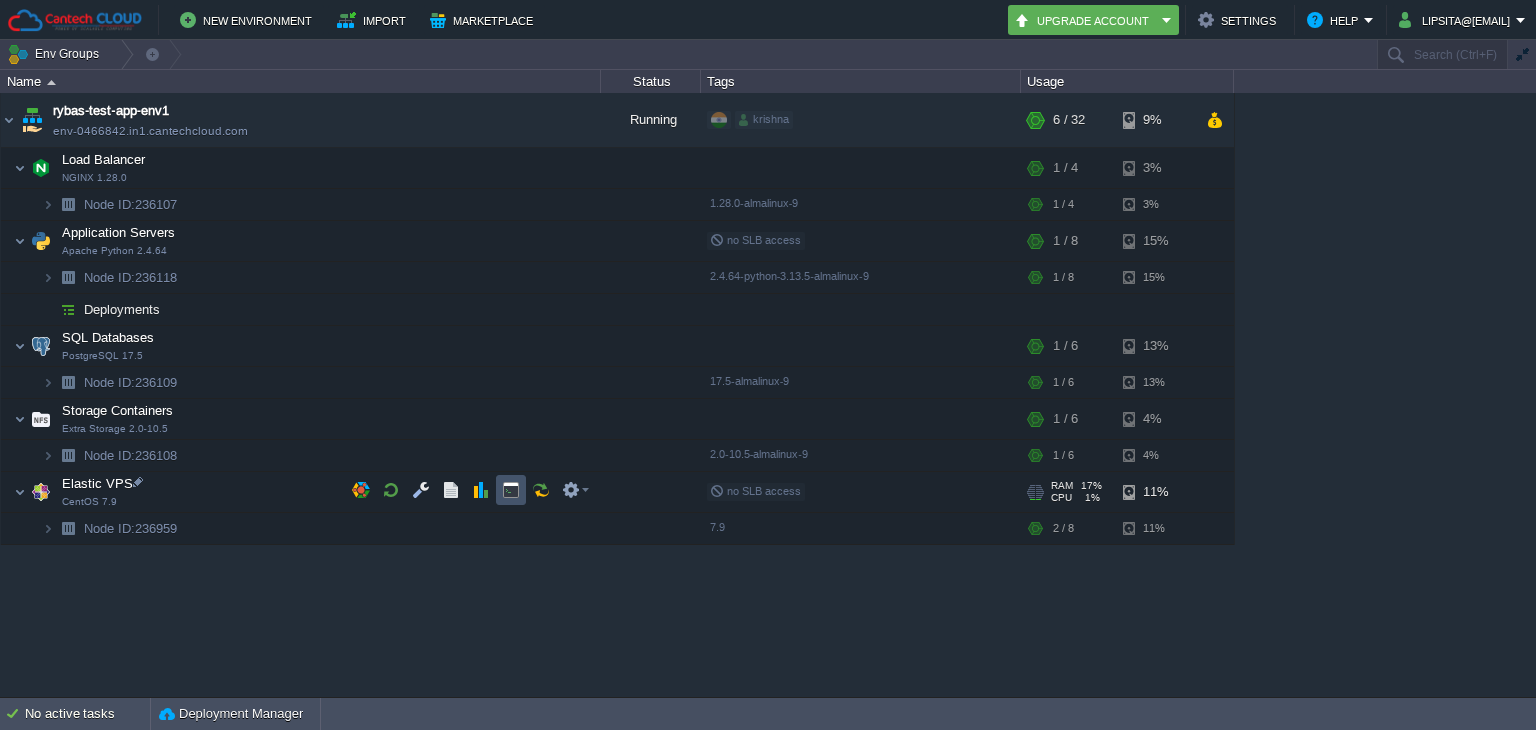 click at bounding box center (511, 490) 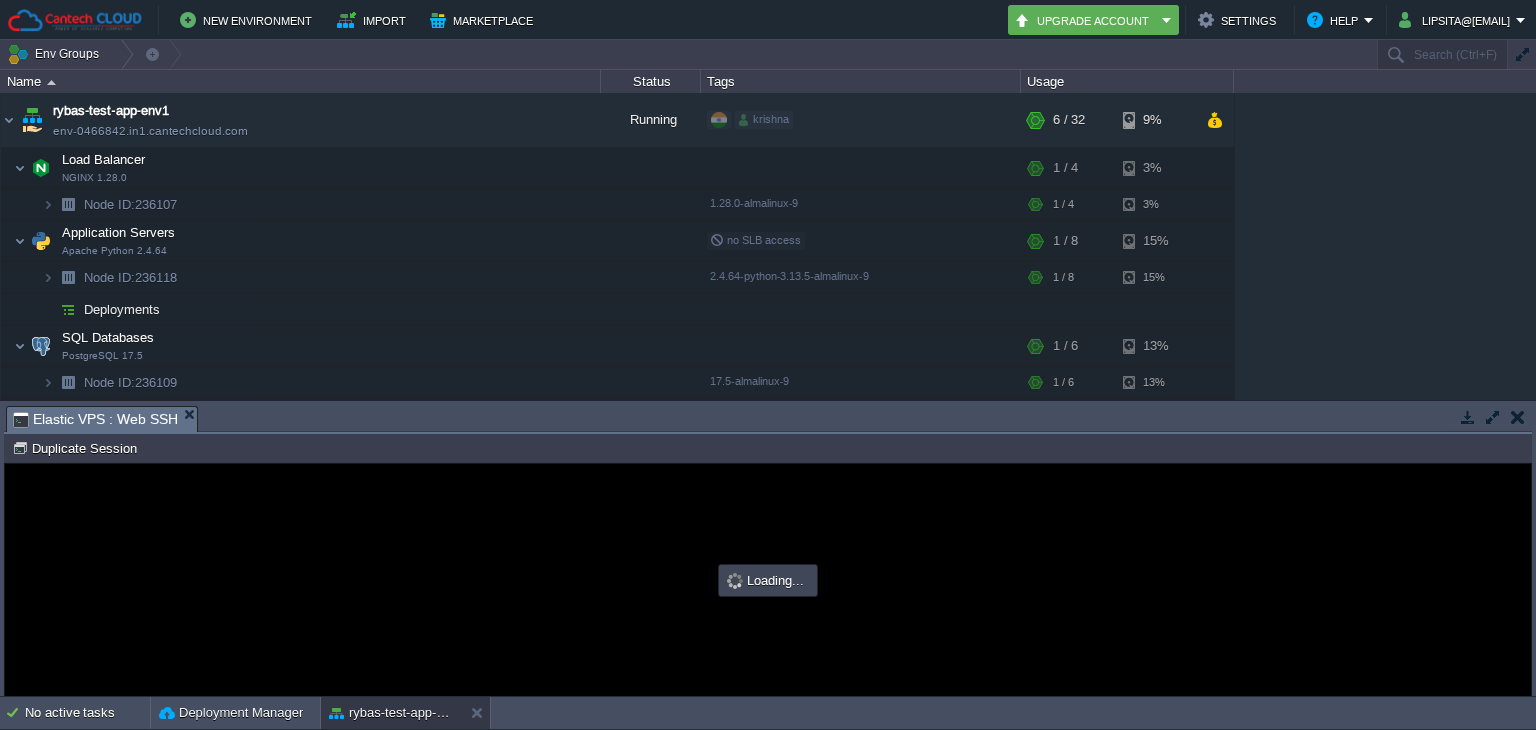 scroll, scrollTop: 0, scrollLeft: 0, axis: both 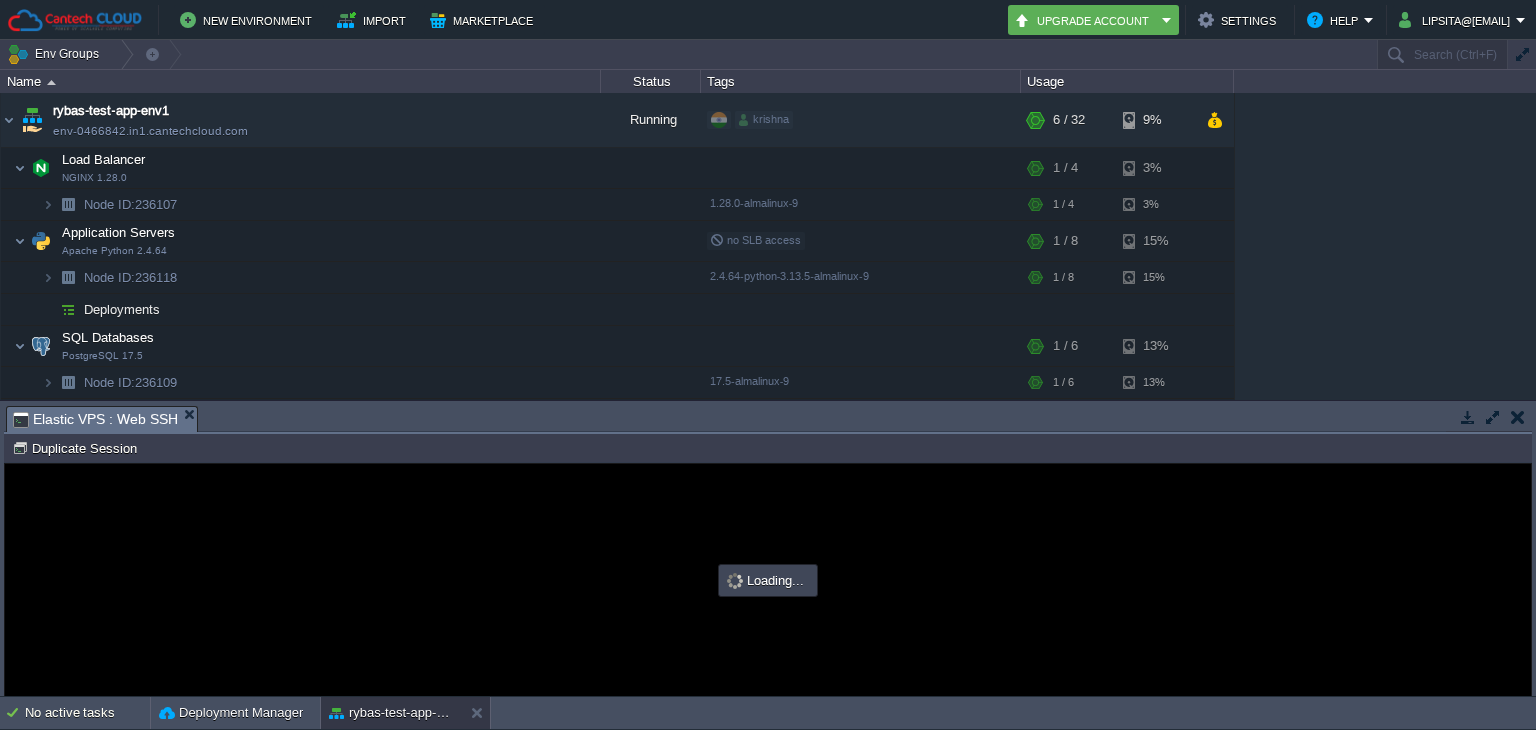 type on "#000000" 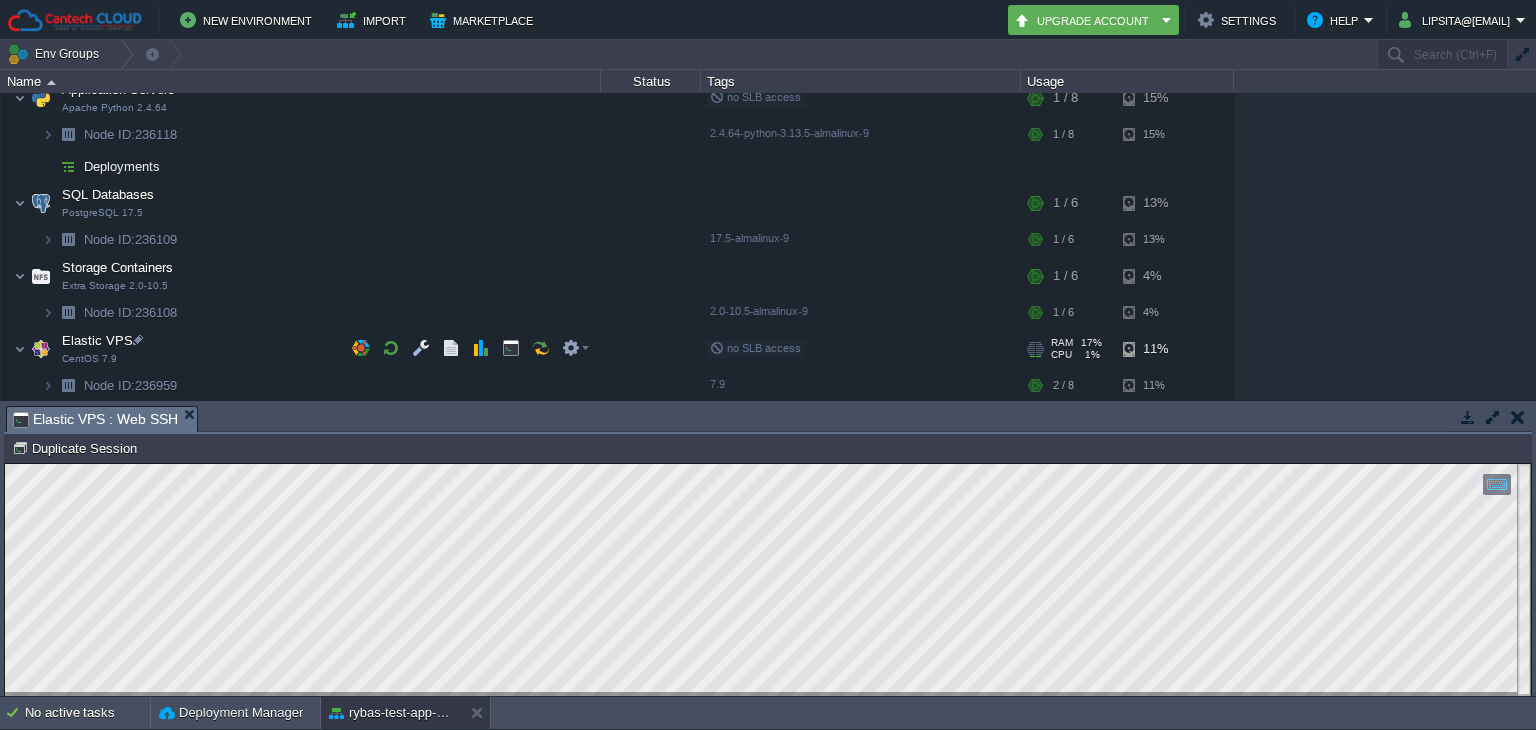 scroll, scrollTop: 0, scrollLeft: 0, axis: both 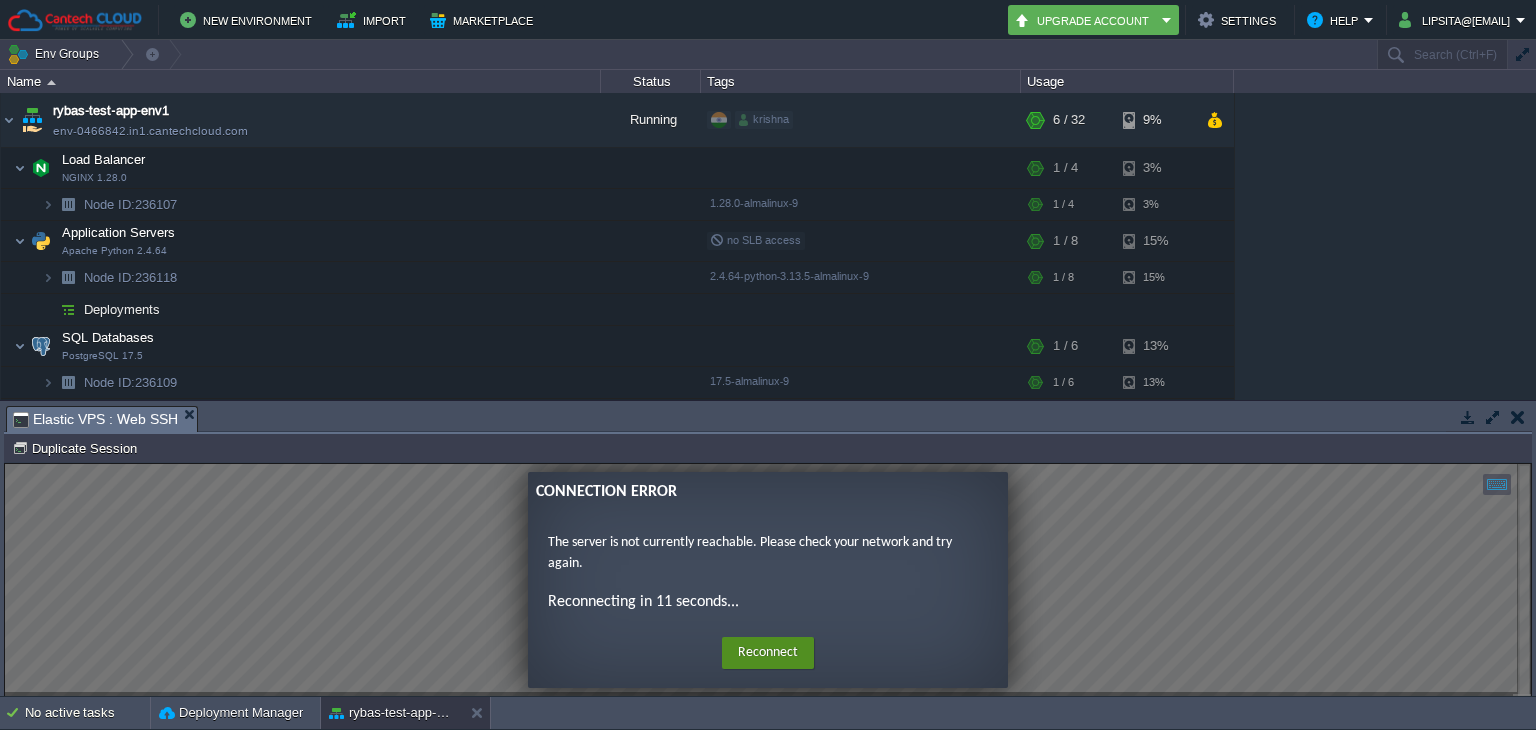 click on "Reconnect" at bounding box center [768, 653] 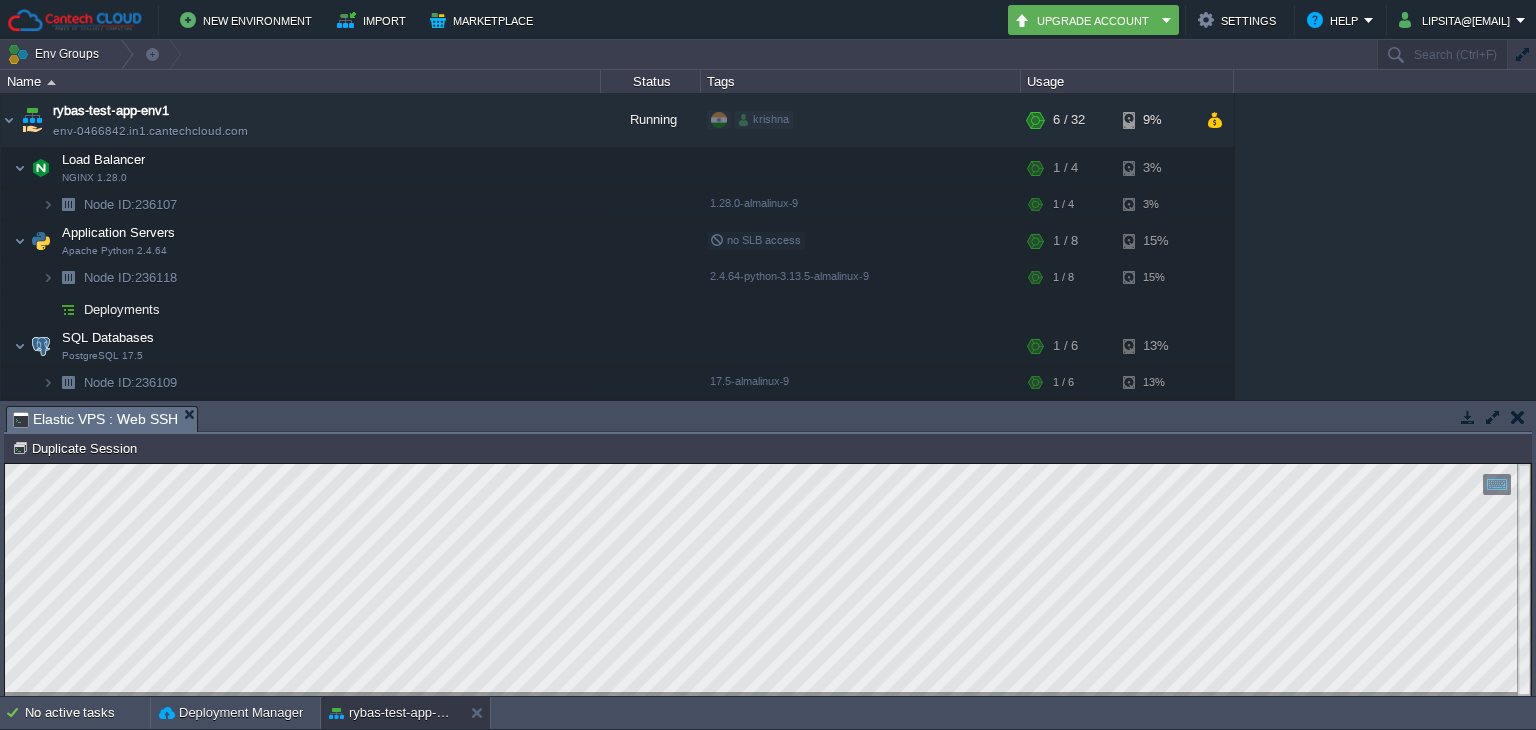 click at bounding box center (1518, 417) 